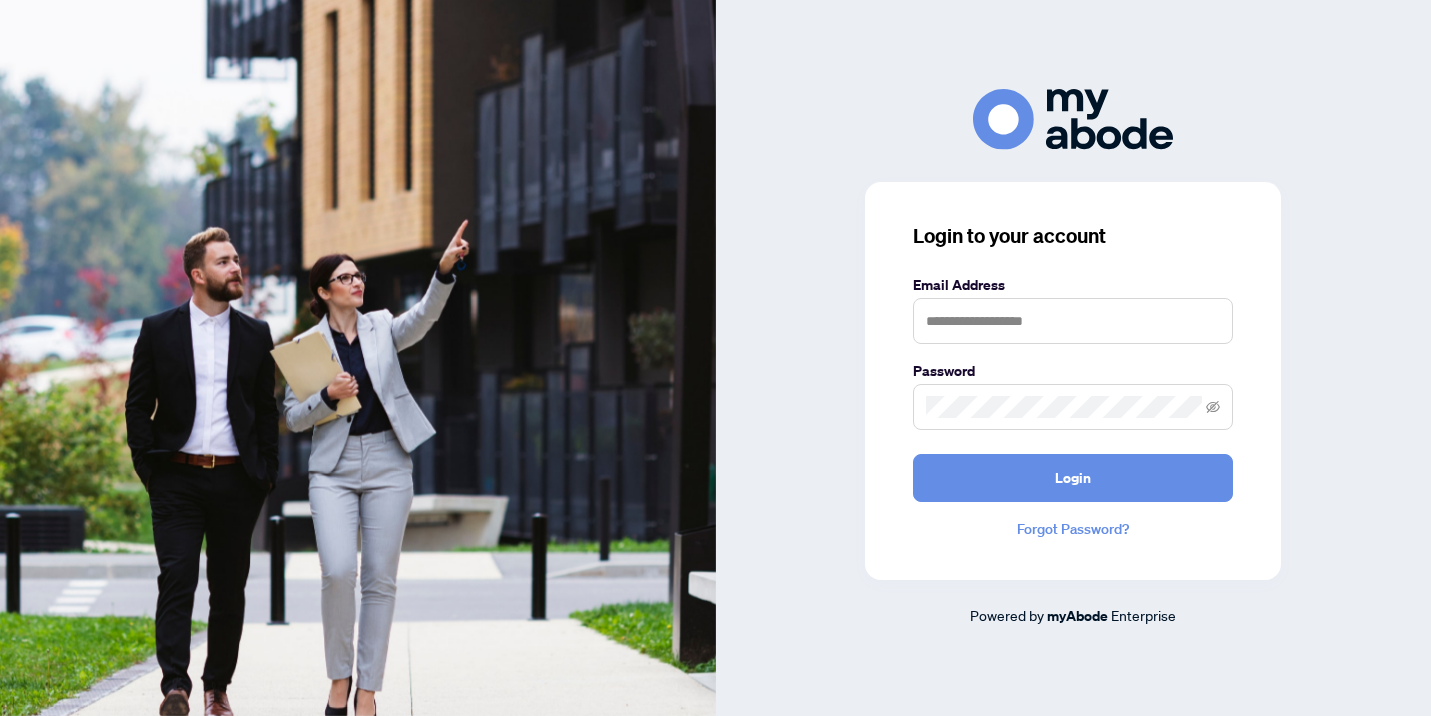 scroll, scrollTop: 0, scrollLeft: 0, axis: both 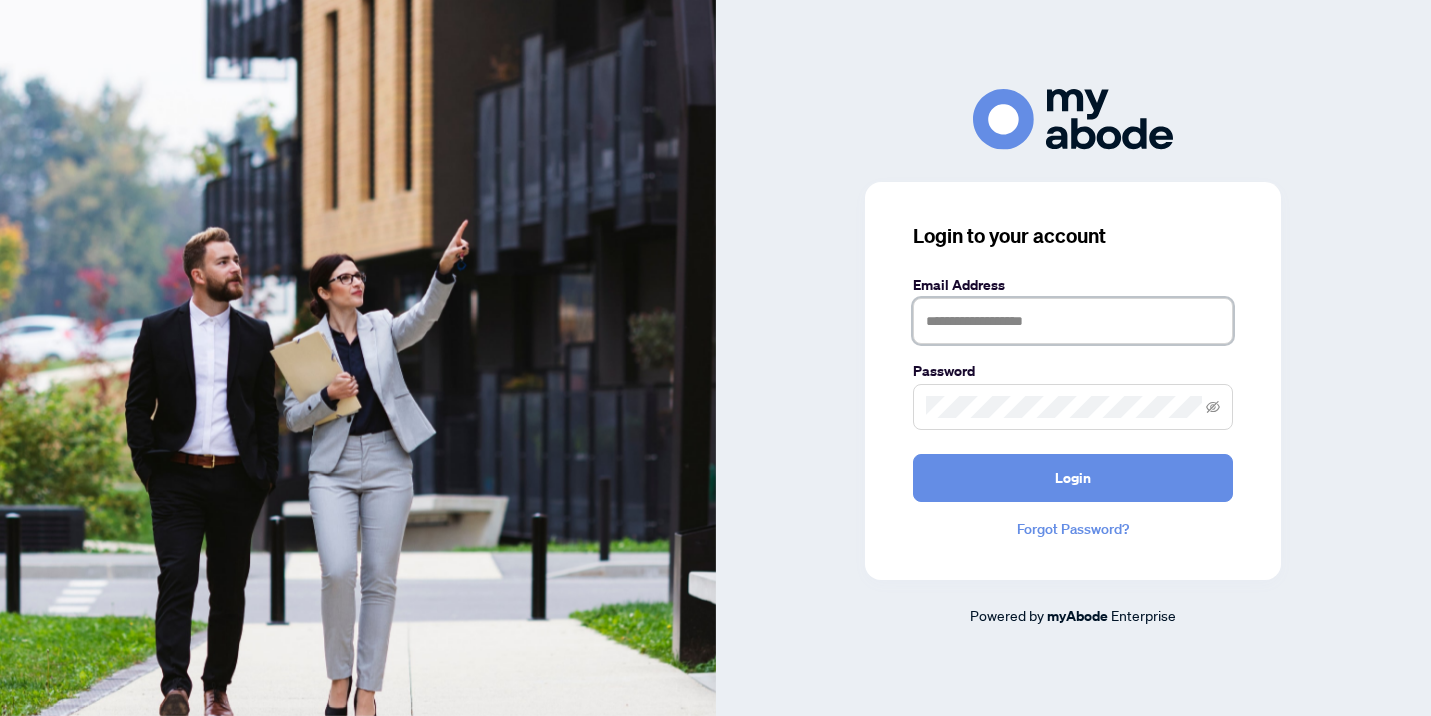 click at bounding box center (1073, 321) 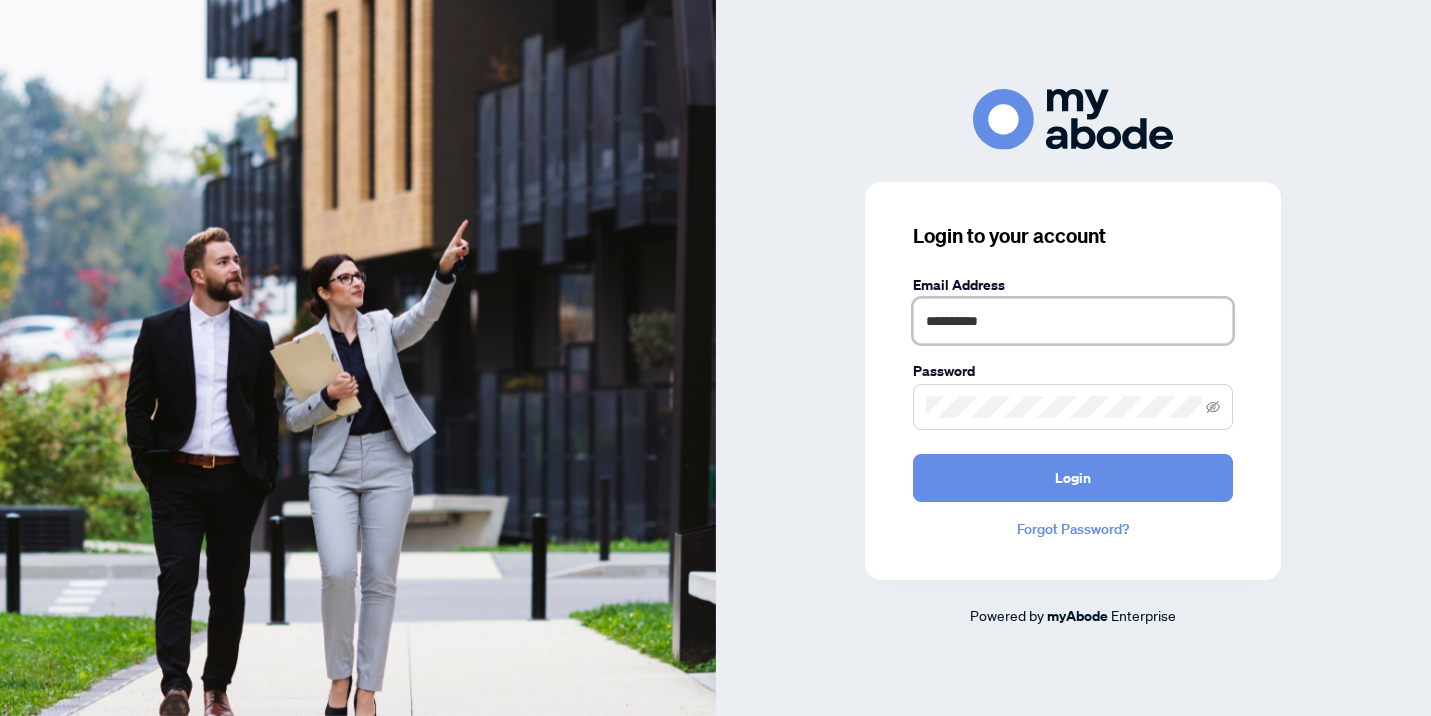 type on "**********" 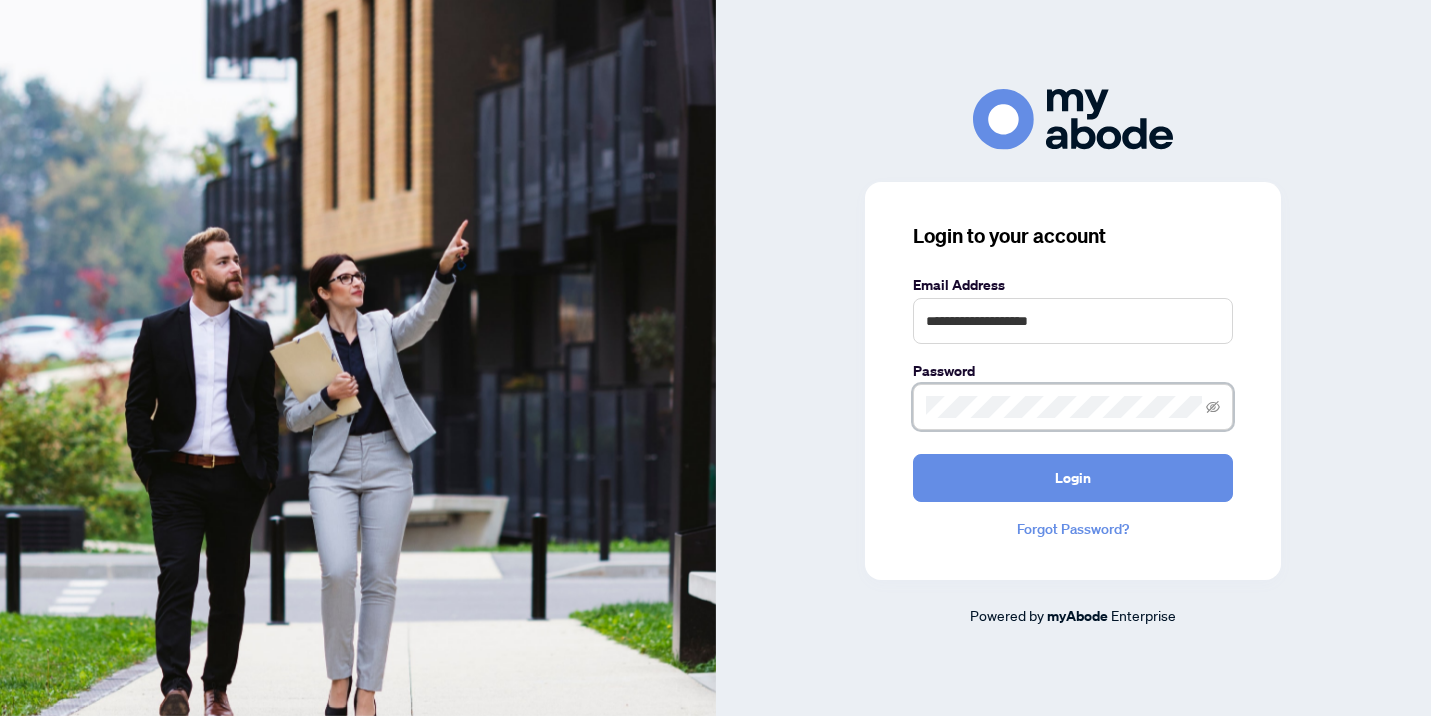 click on "Login" at bounding box center [1073, 478] 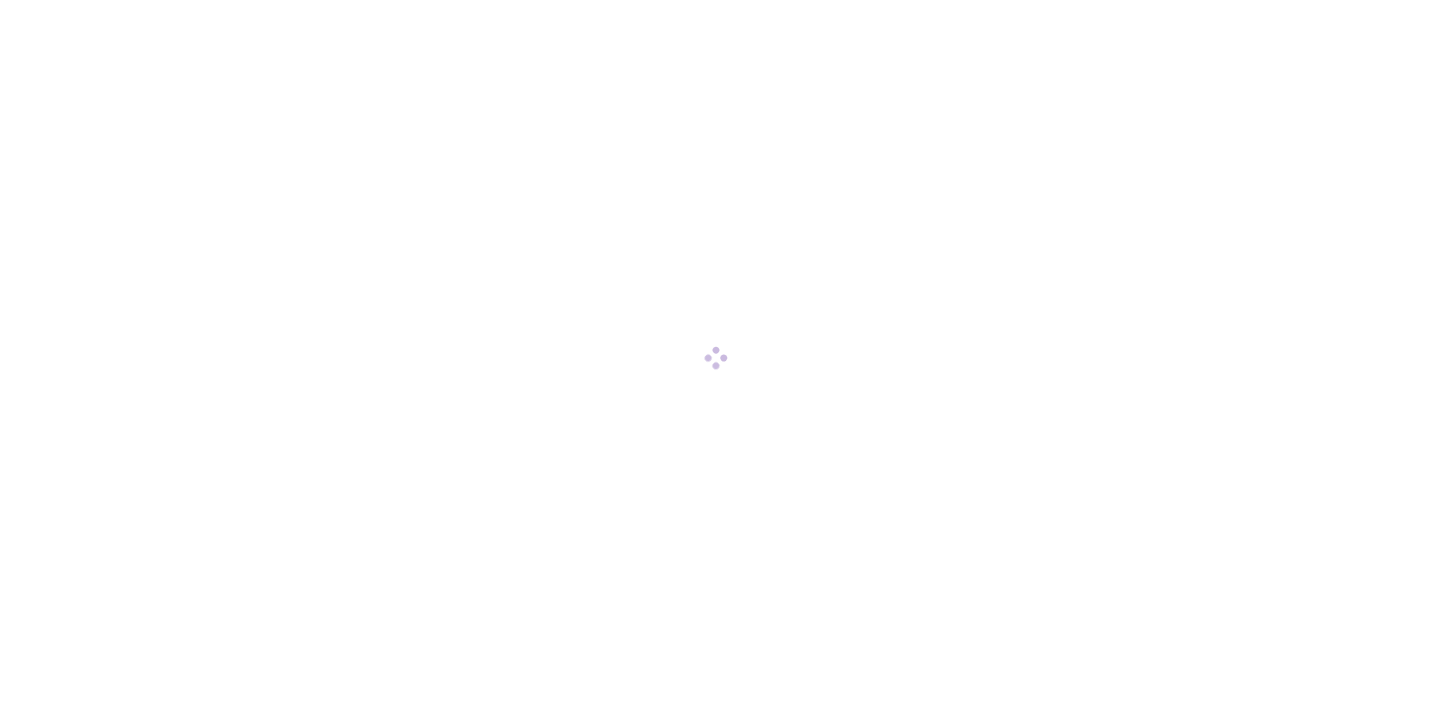 scroll, scrollTop: 0, scrollLeft: 0, axis: both 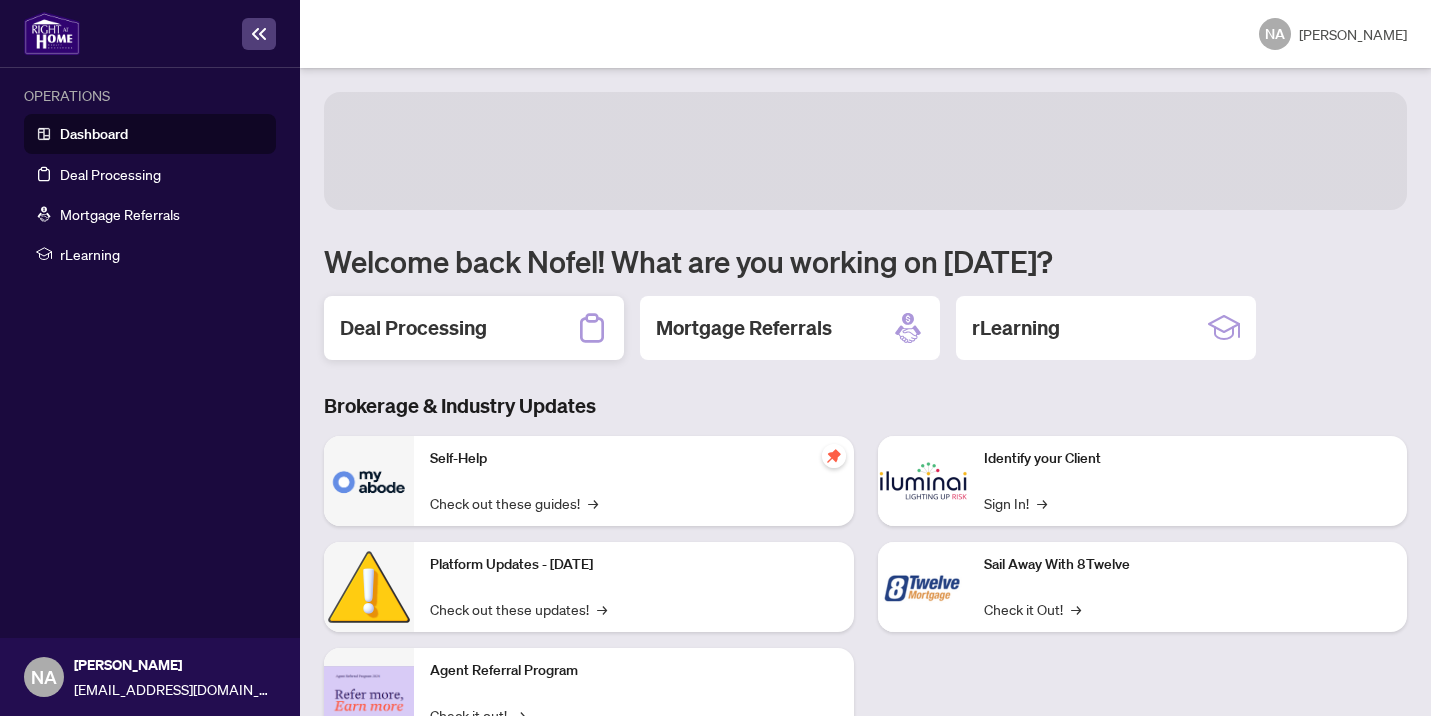 click on "Deal Processing" at bounding box center [474, 328] 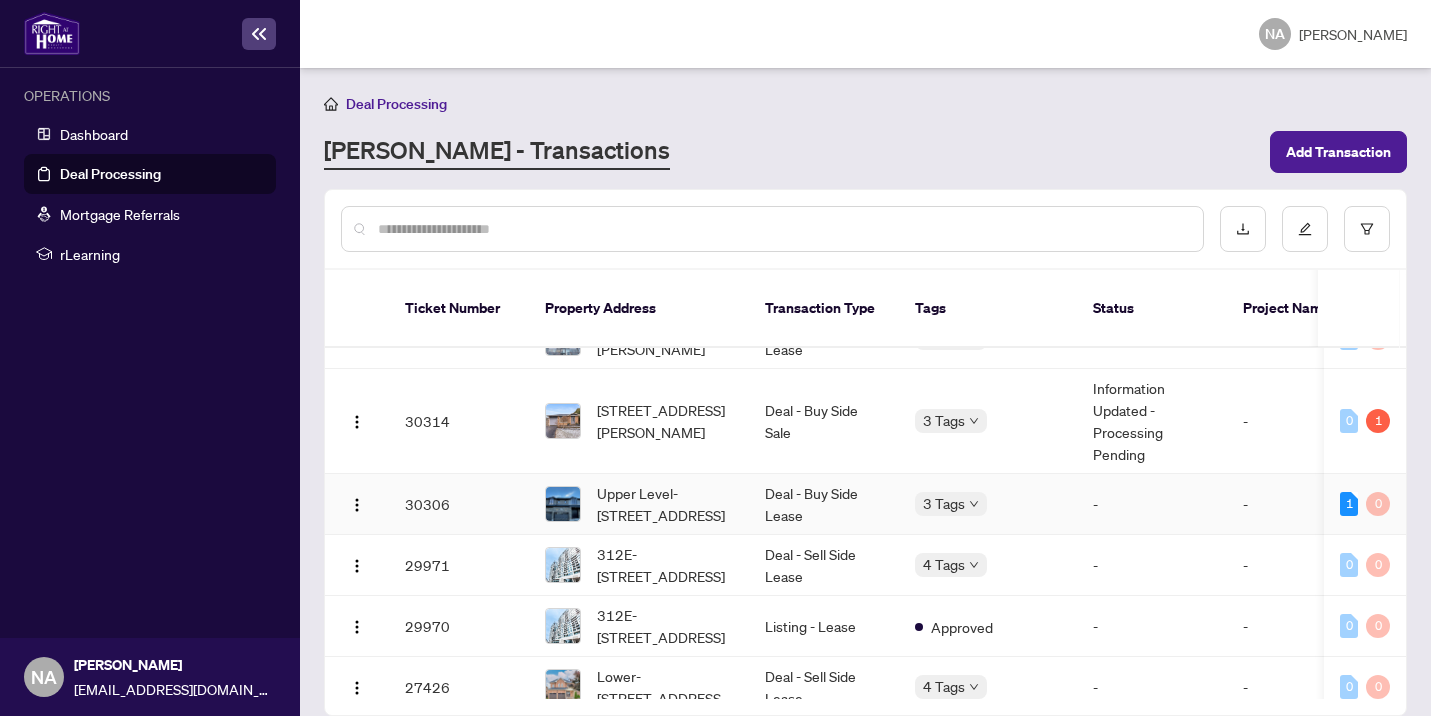 scroll, scrollTop: 944, scrollLeft: 0, axis: vertical 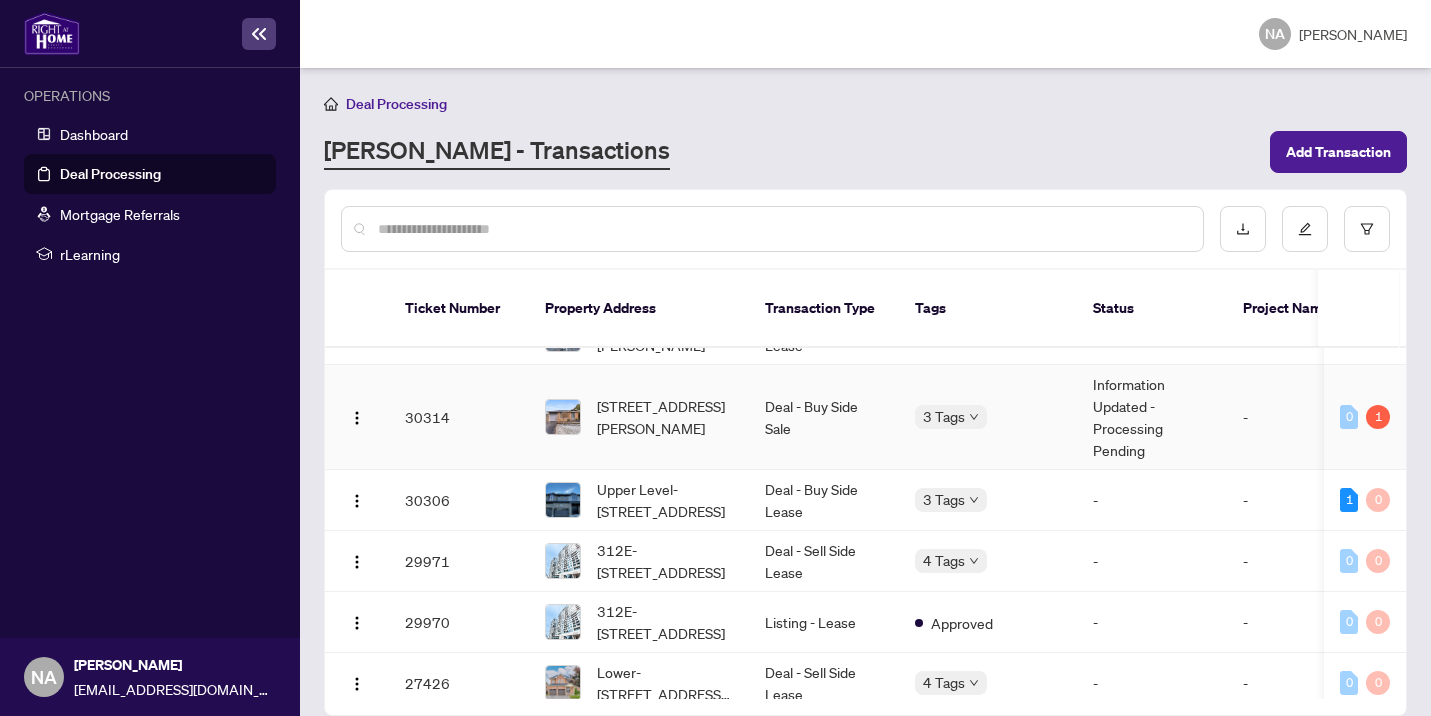 click on "Deal - Buy Side Sale" at bounding box center [824, 417] 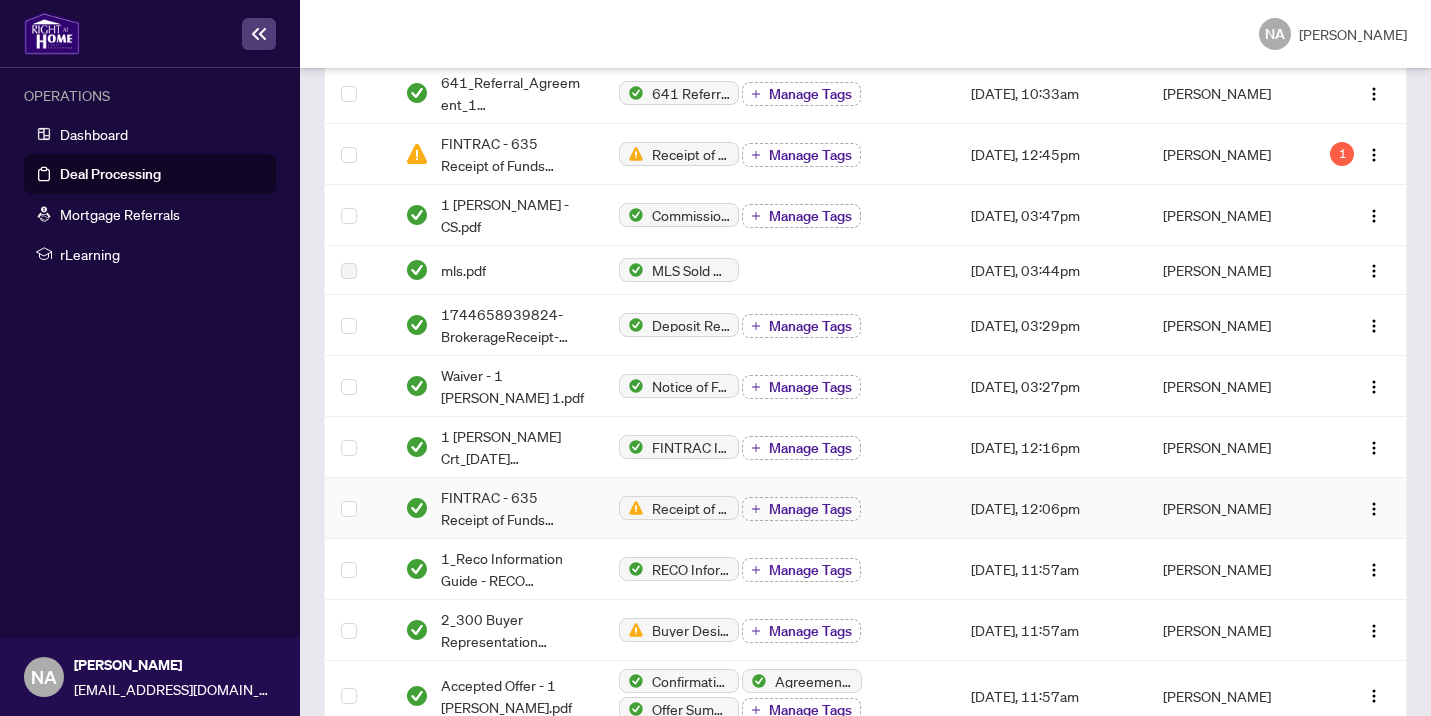 scroll, scrollTop: 589, scrollLeft: 0, axis: vertical 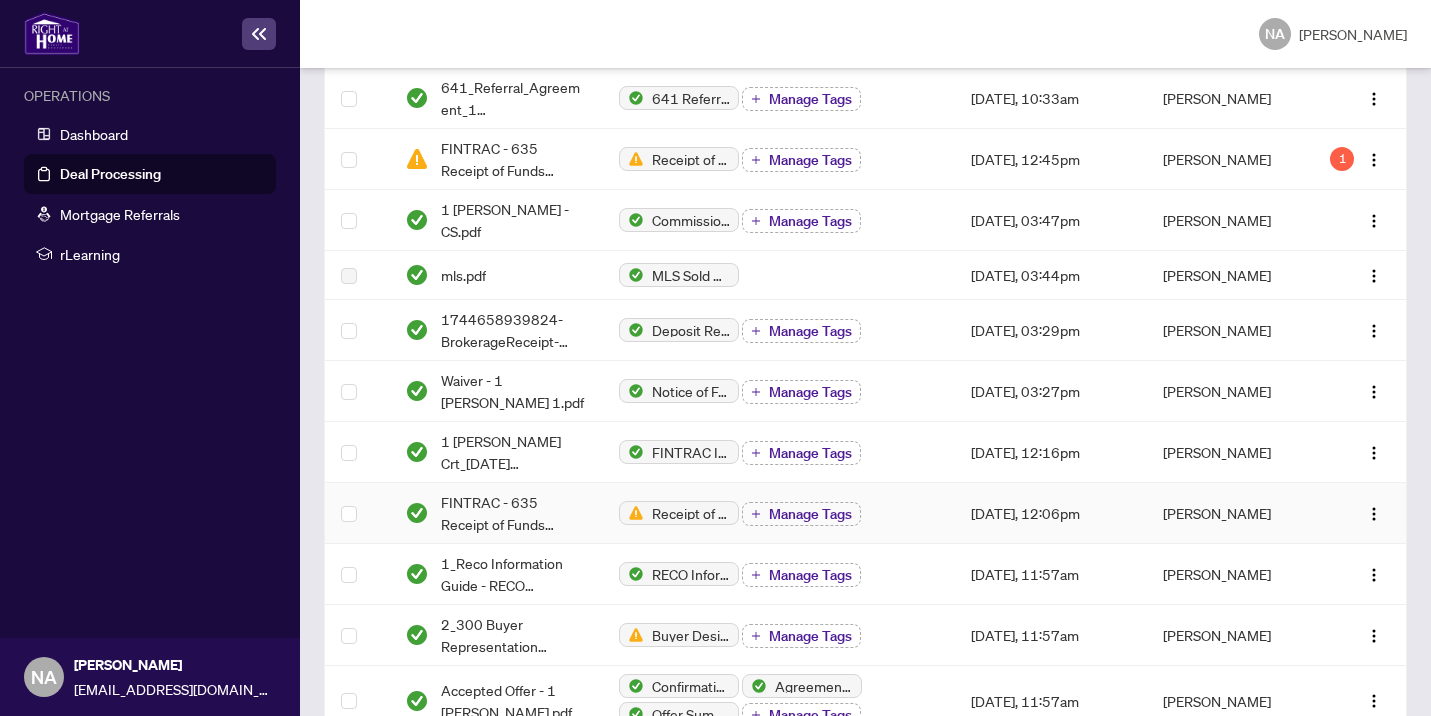 click on "FINTRAC - 635 Receipt of Funds Record - PropTx-OREA_[DATE] 12_06_35.pdf" at bounding box center [514, 513] 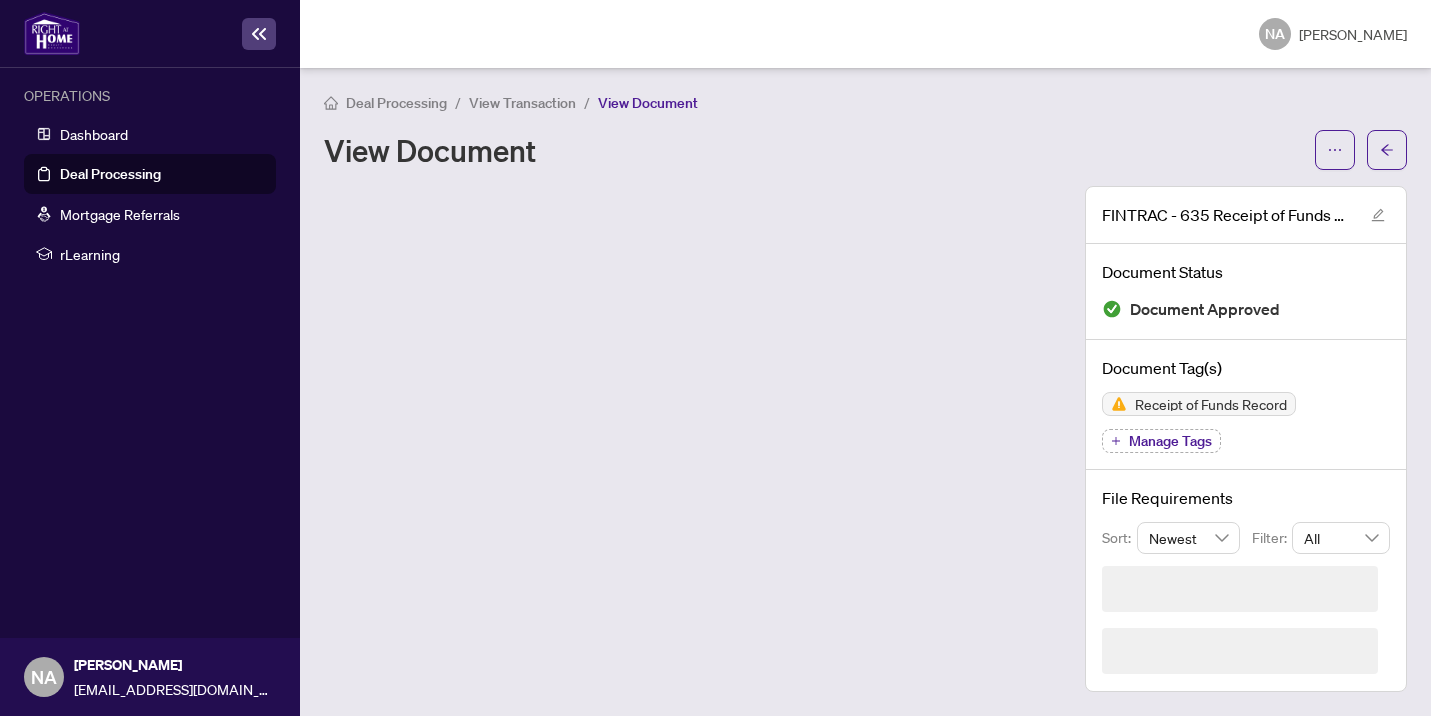 scroll, scrollTop: 0, scrollLeft: 0, axis: both 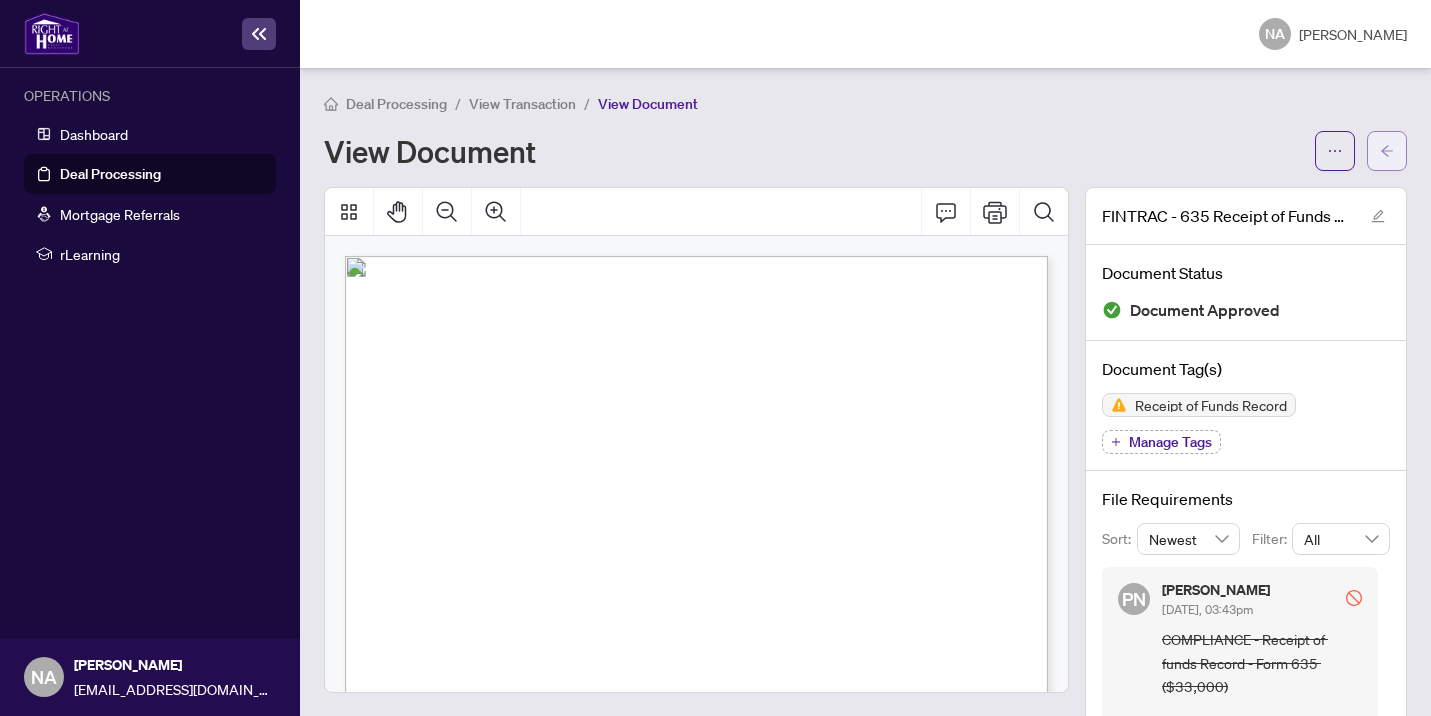 click at bounding box center (1387, 151) 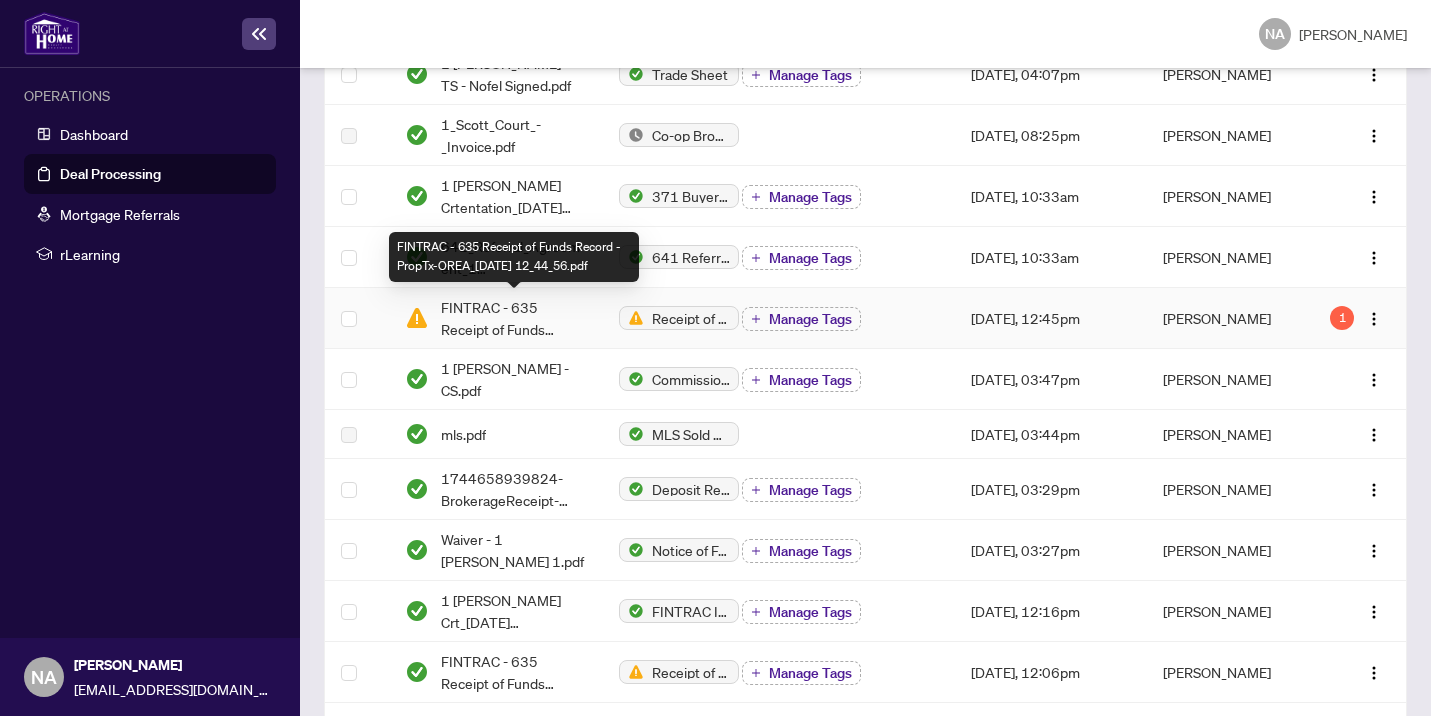 click on "FINTRAC - 635 Receipt of Funds Record - PropTx-OREA_[DATE] 12_44_56.pdf" at bounding box center [514, 318] 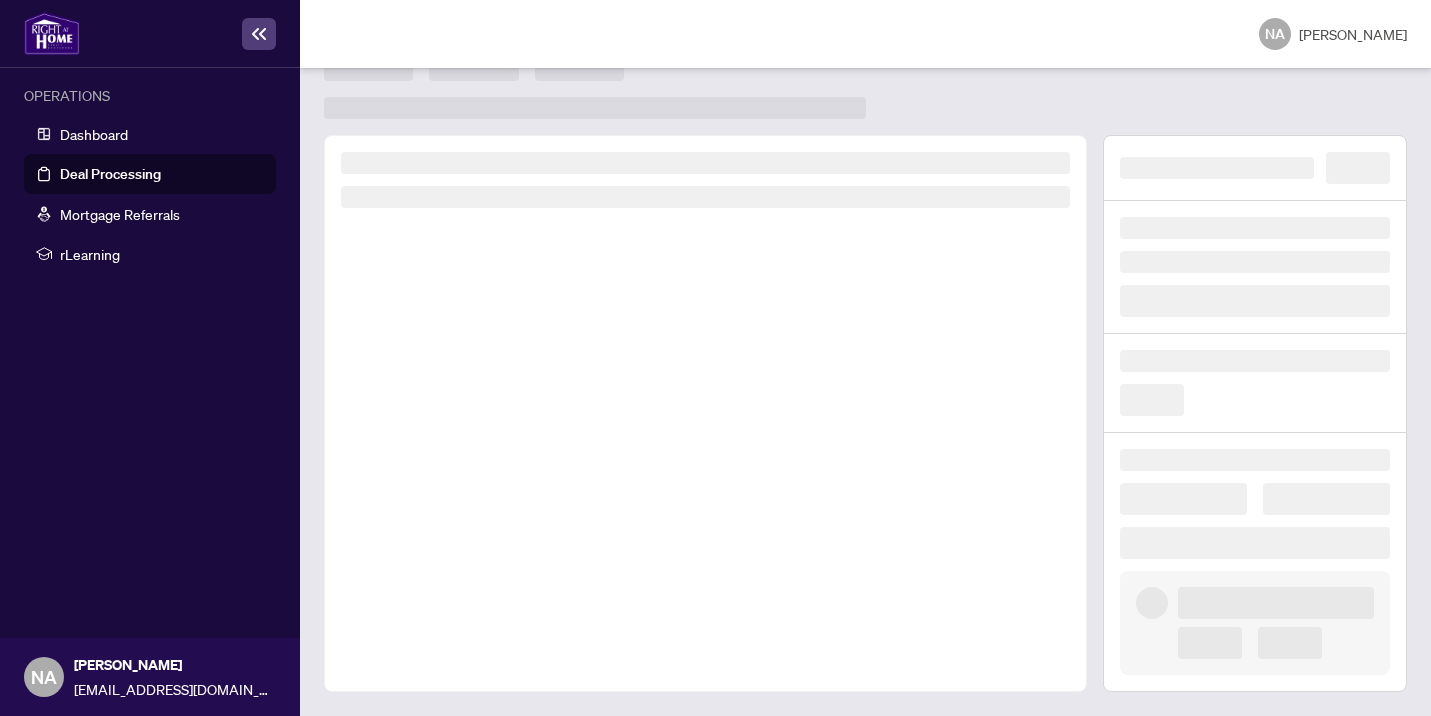 scroll, scrollTop: 0, scrollLeft: 0, axis: both 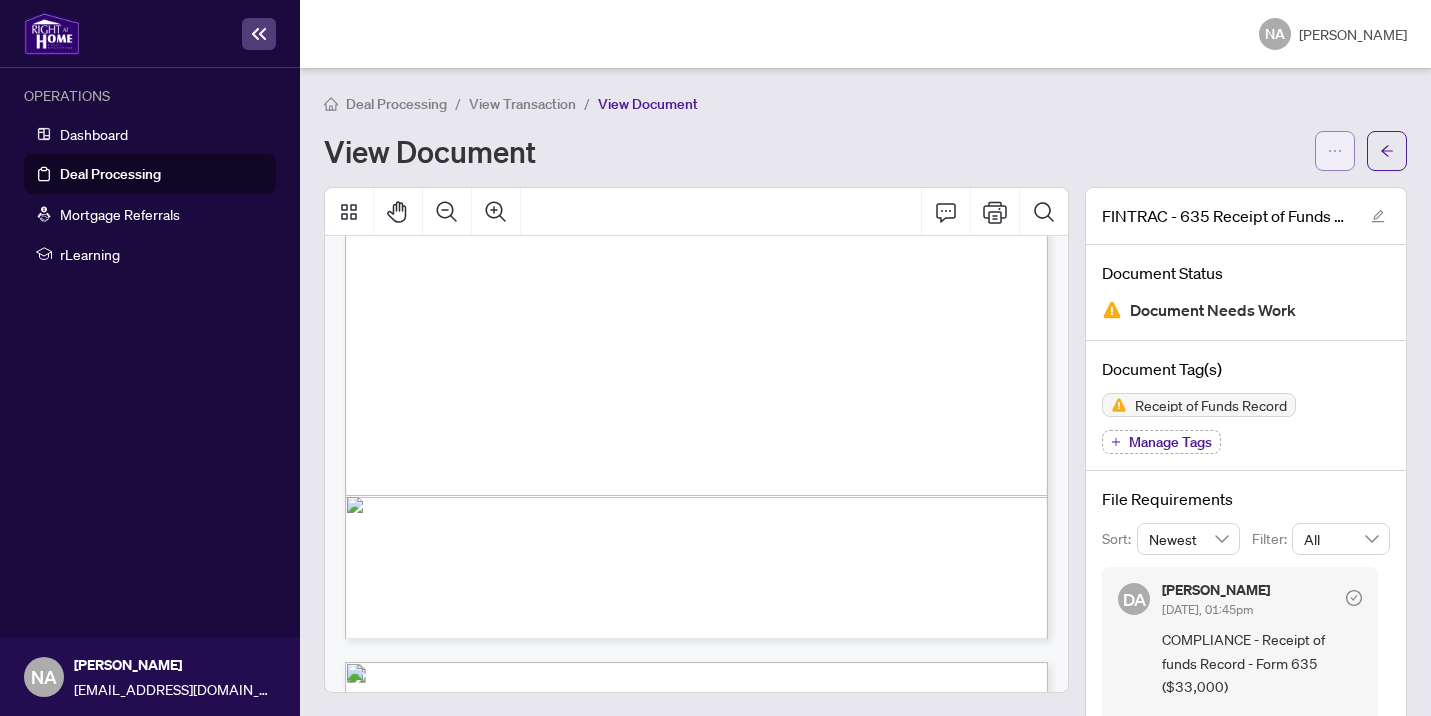 click 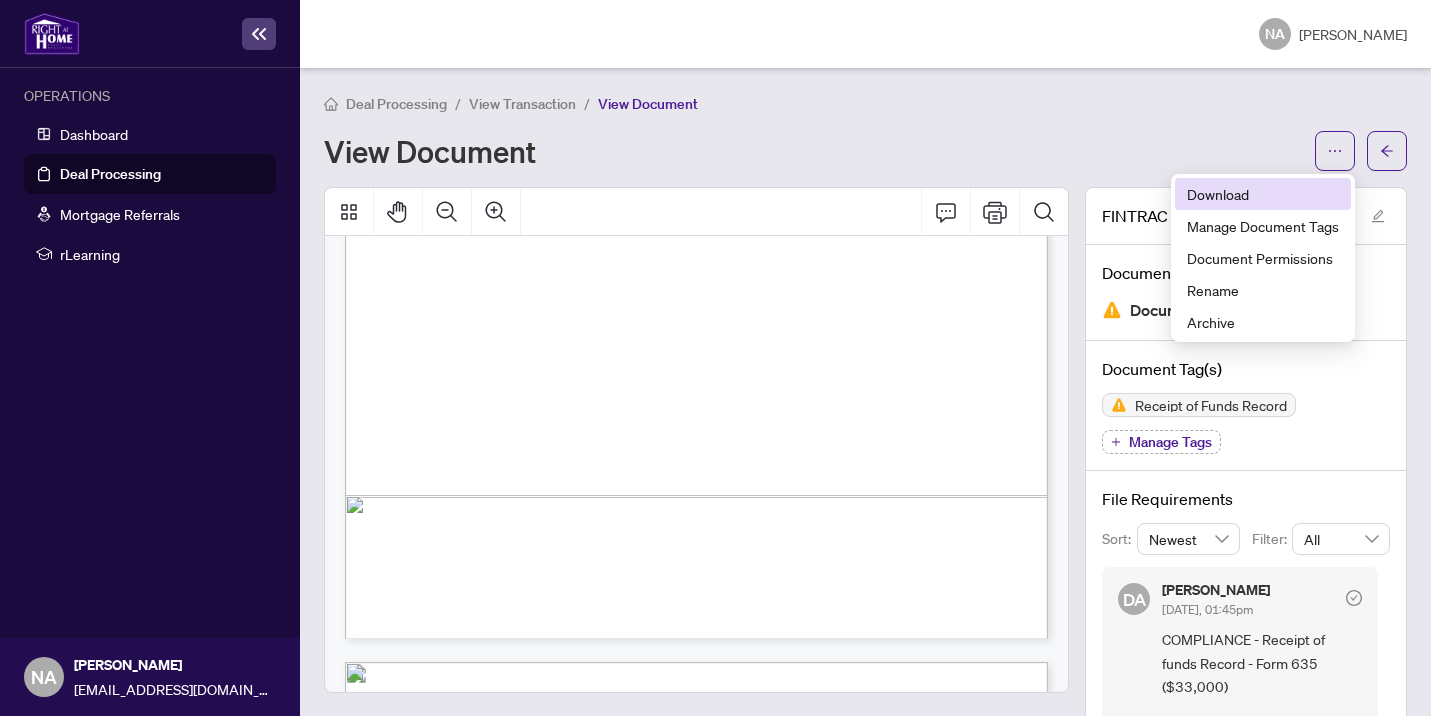 click on "Download" at bounding box center [1263, 194] 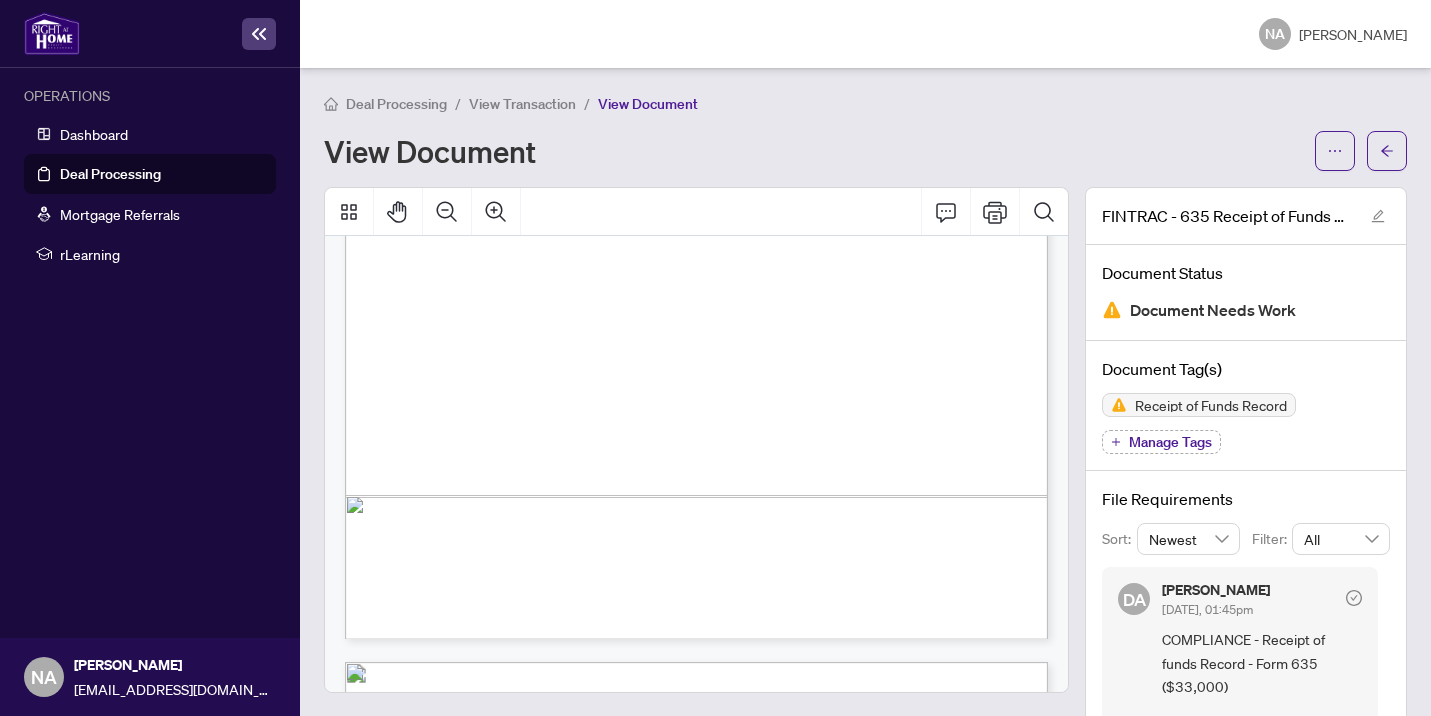 click 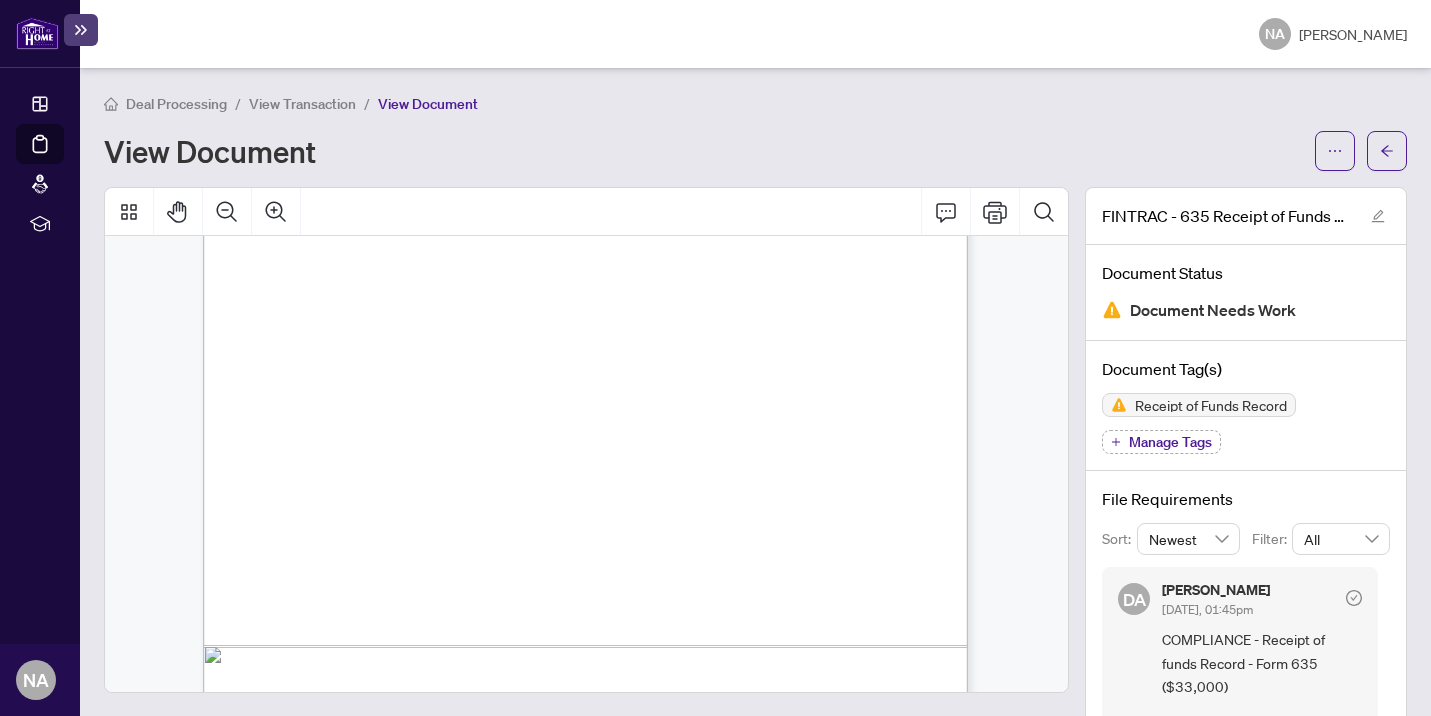 scroll, scrollTop: 1588, scrollLeft: 0, axis: vertical 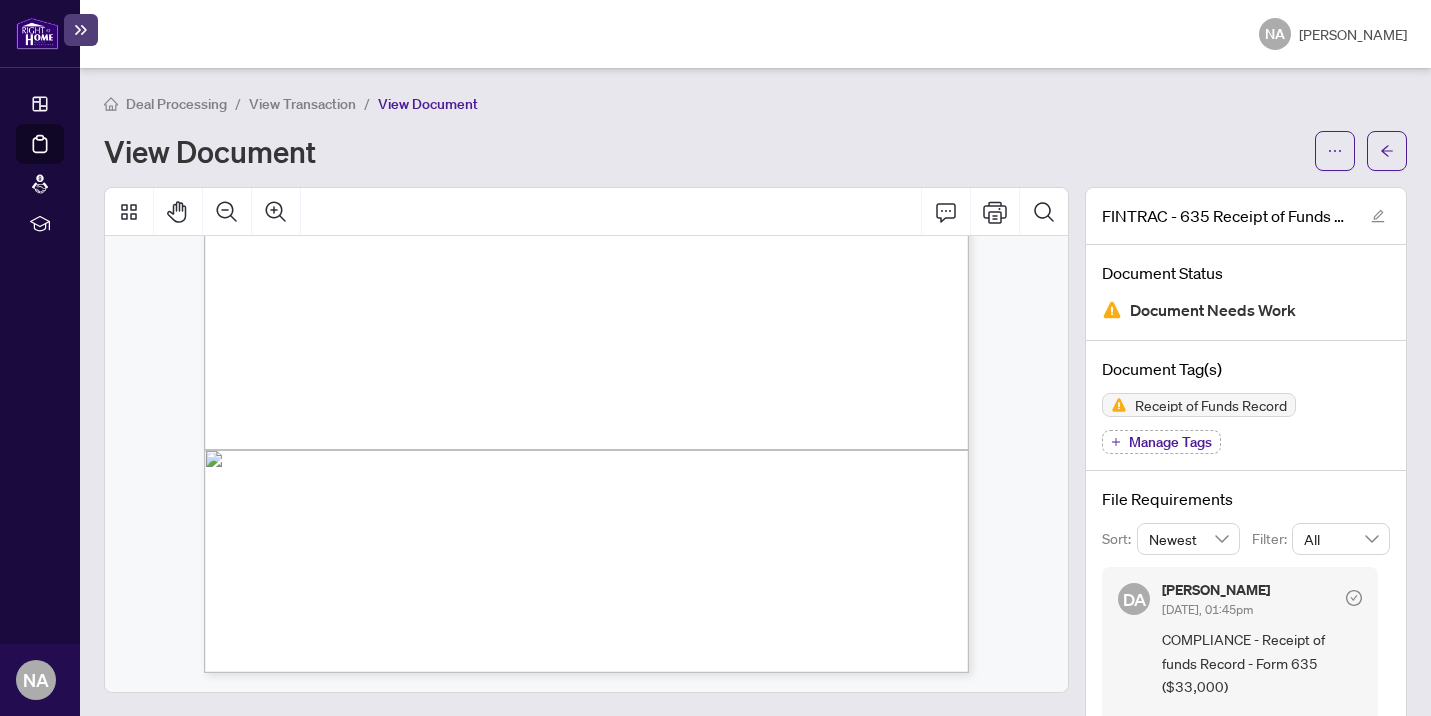 click 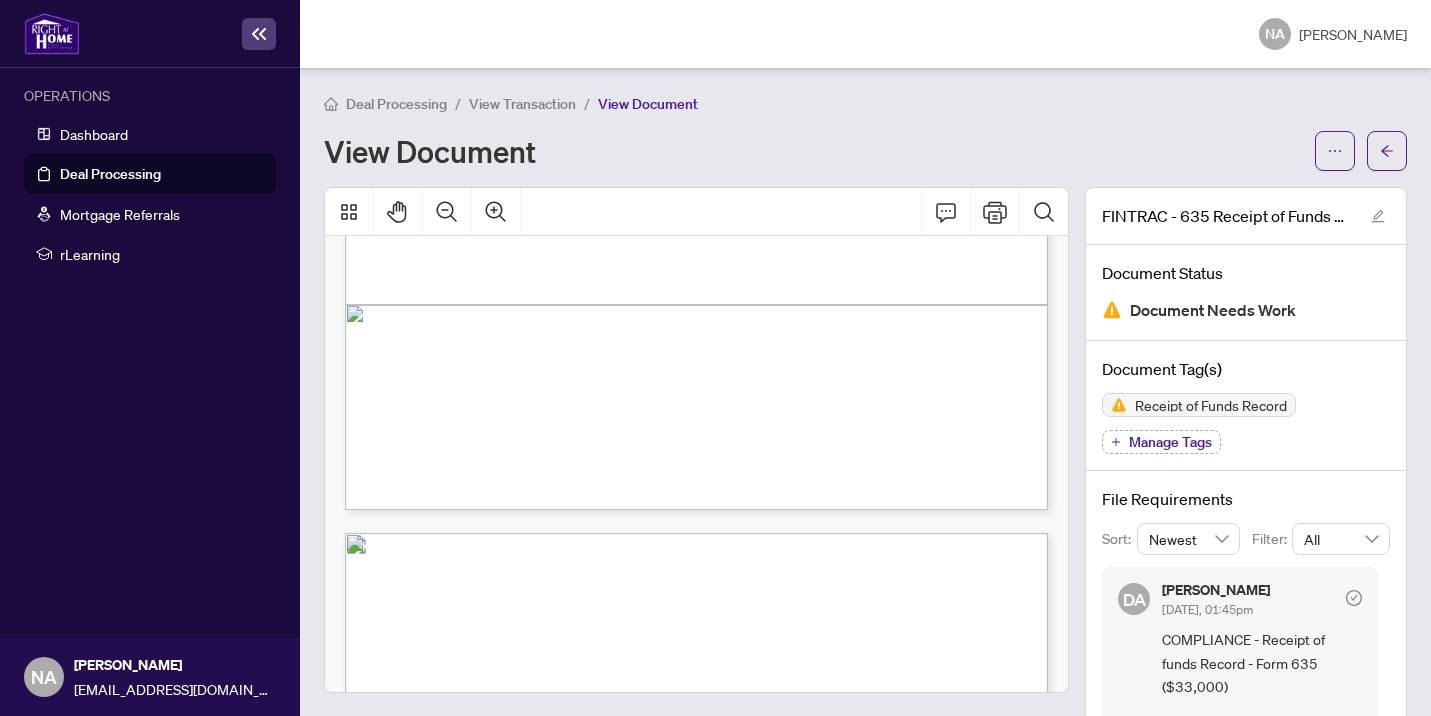 scroll, scrollTop: 1459, scrollLeft: 0, axis: vertical 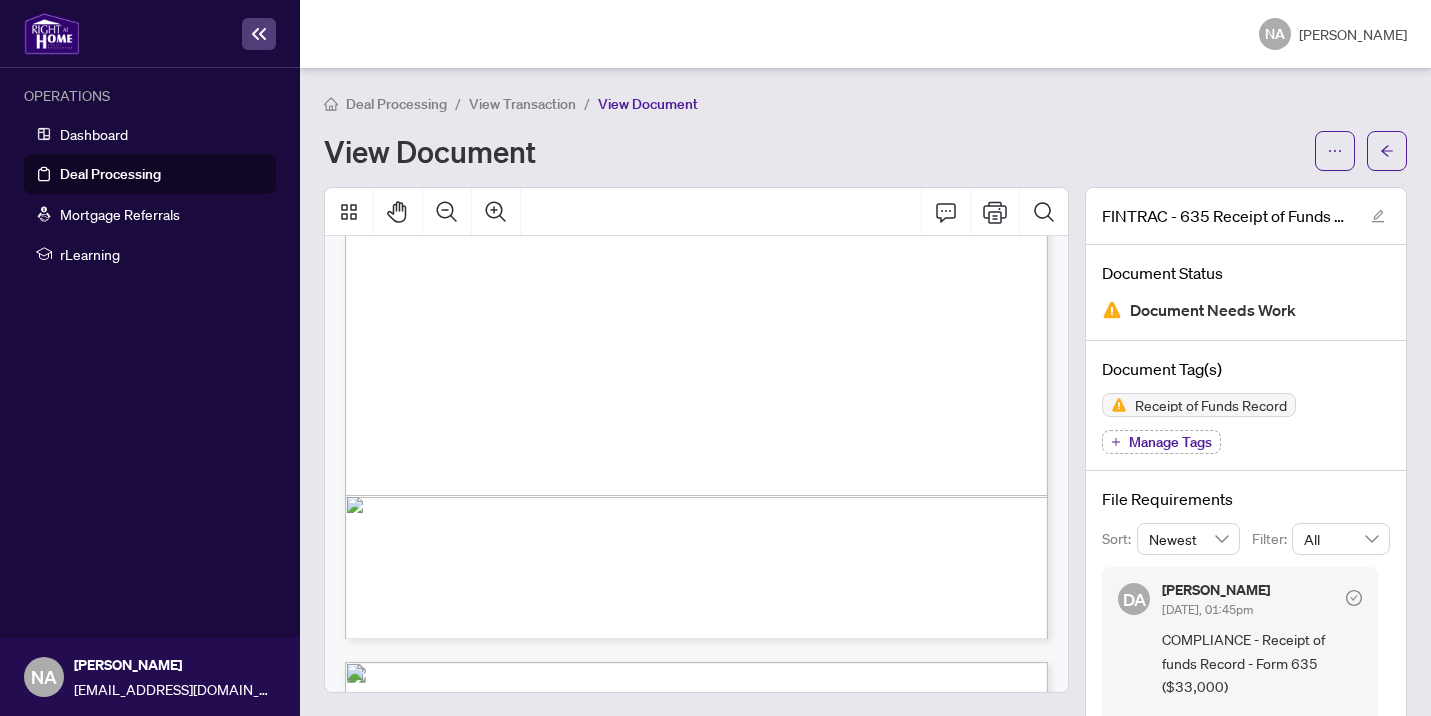 click on "Deal Processing" at bounding box center [110, 174] 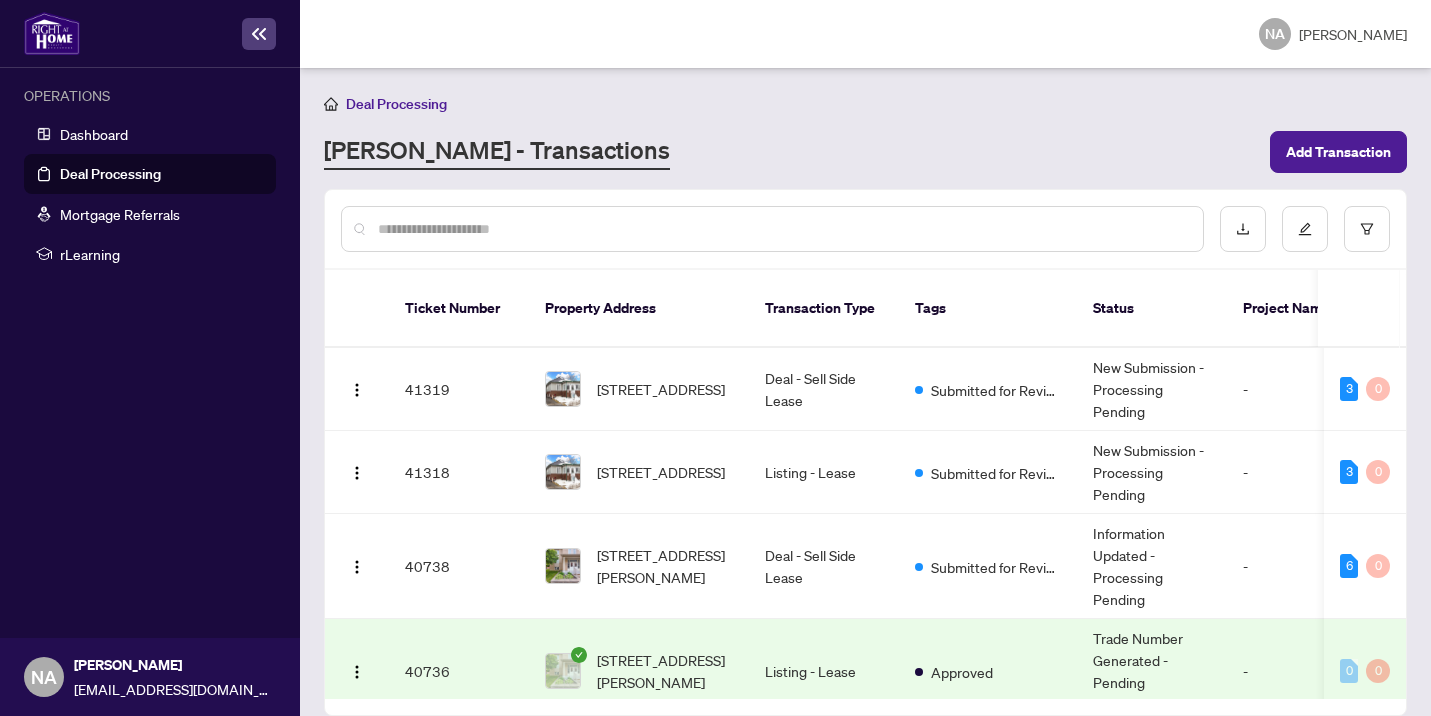 scroll, scrollTop: 1, scrollLeft: 0, axis: vertical 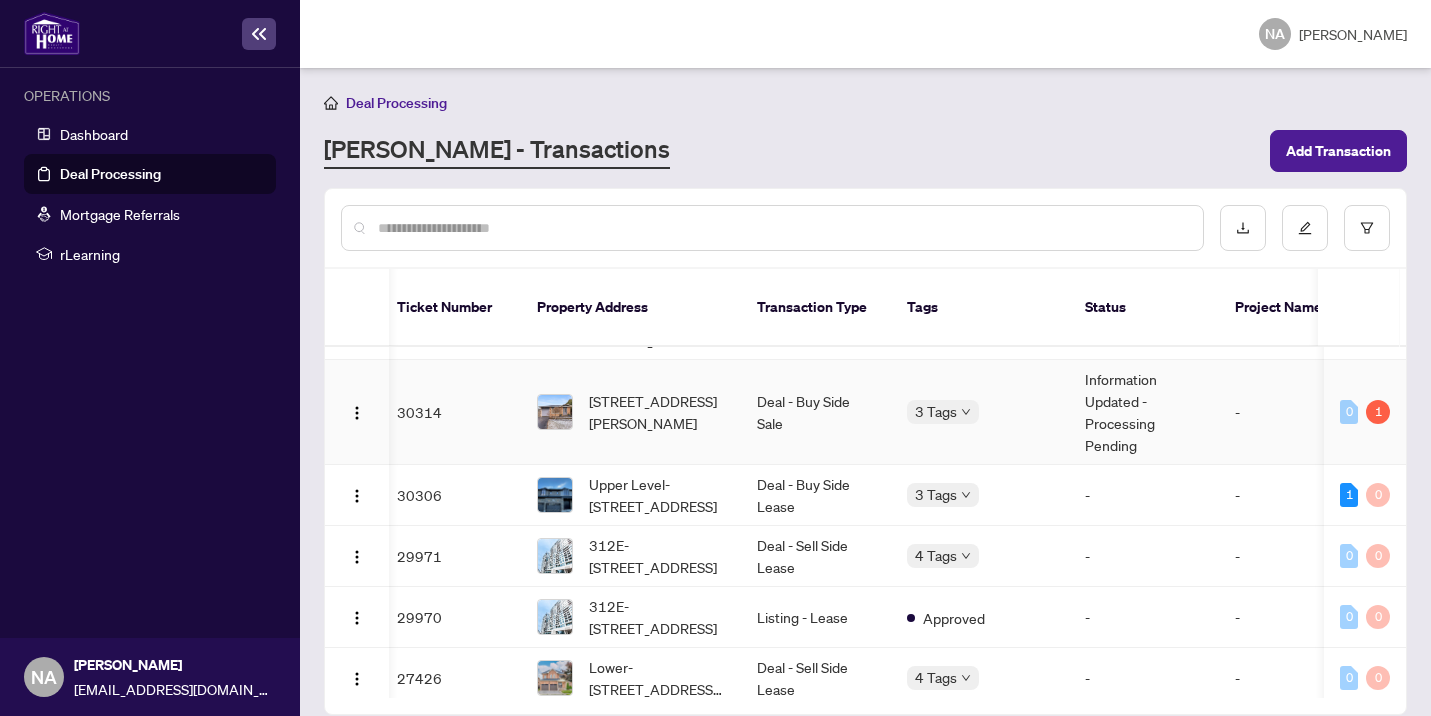 click on "Deal - Buy Side Sale" at bounding box center (816, 412) 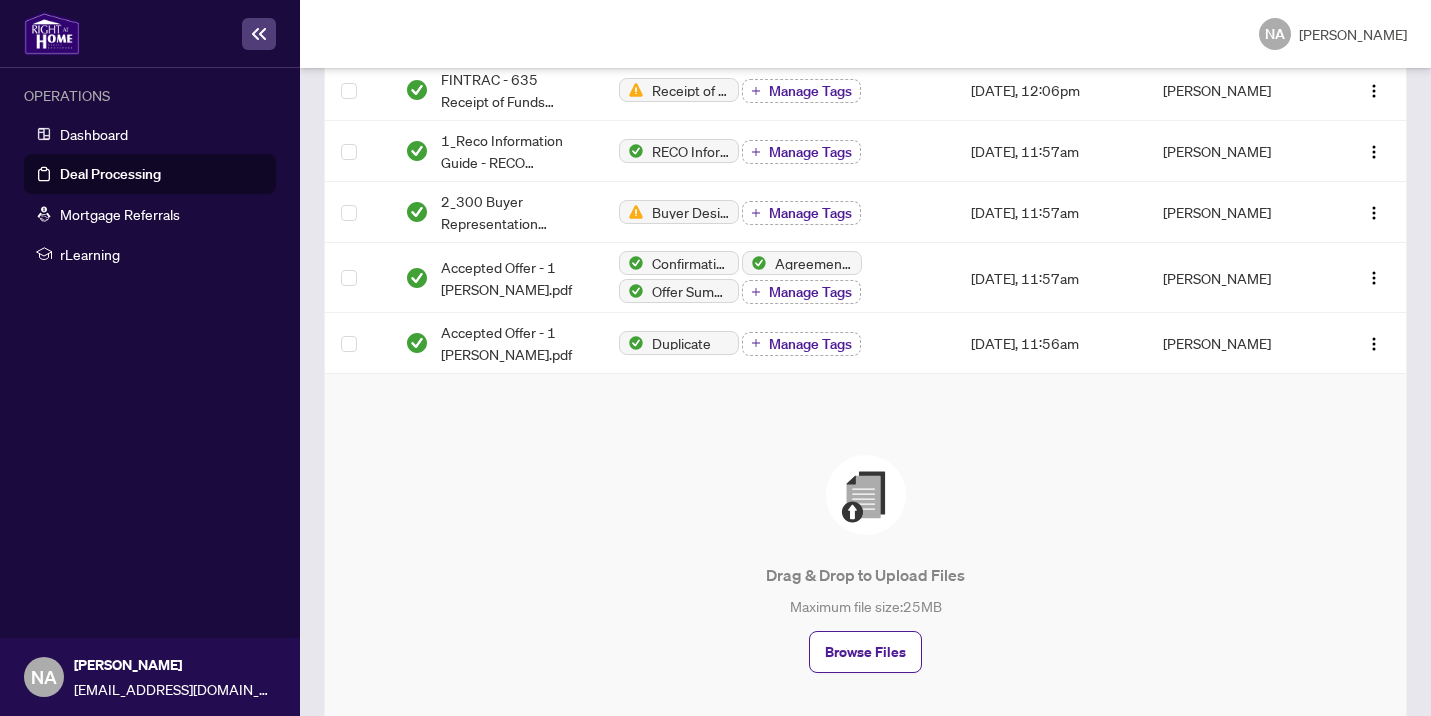 scroll, scrollTop: 1102, scrollLeft: 0, axis: vertical 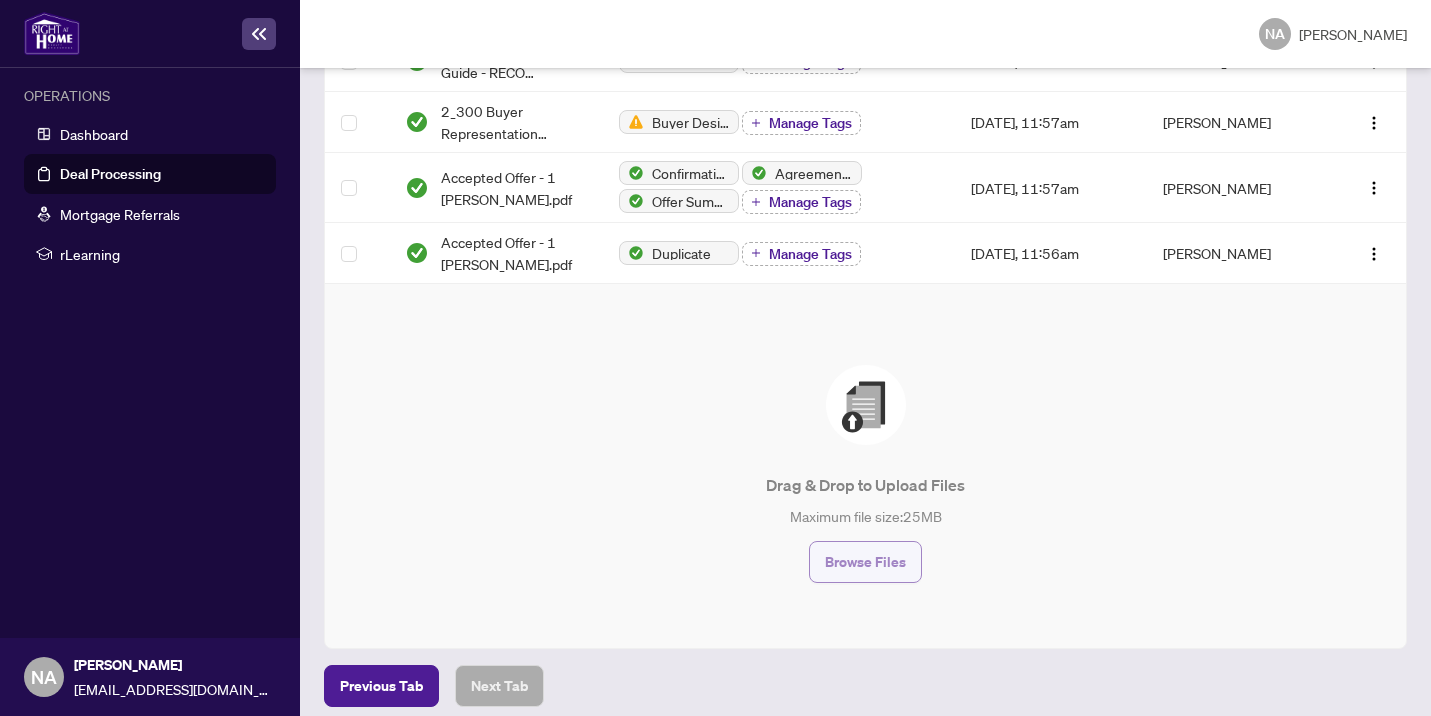 click on "Browse Files" at bounding box center (865, 562) 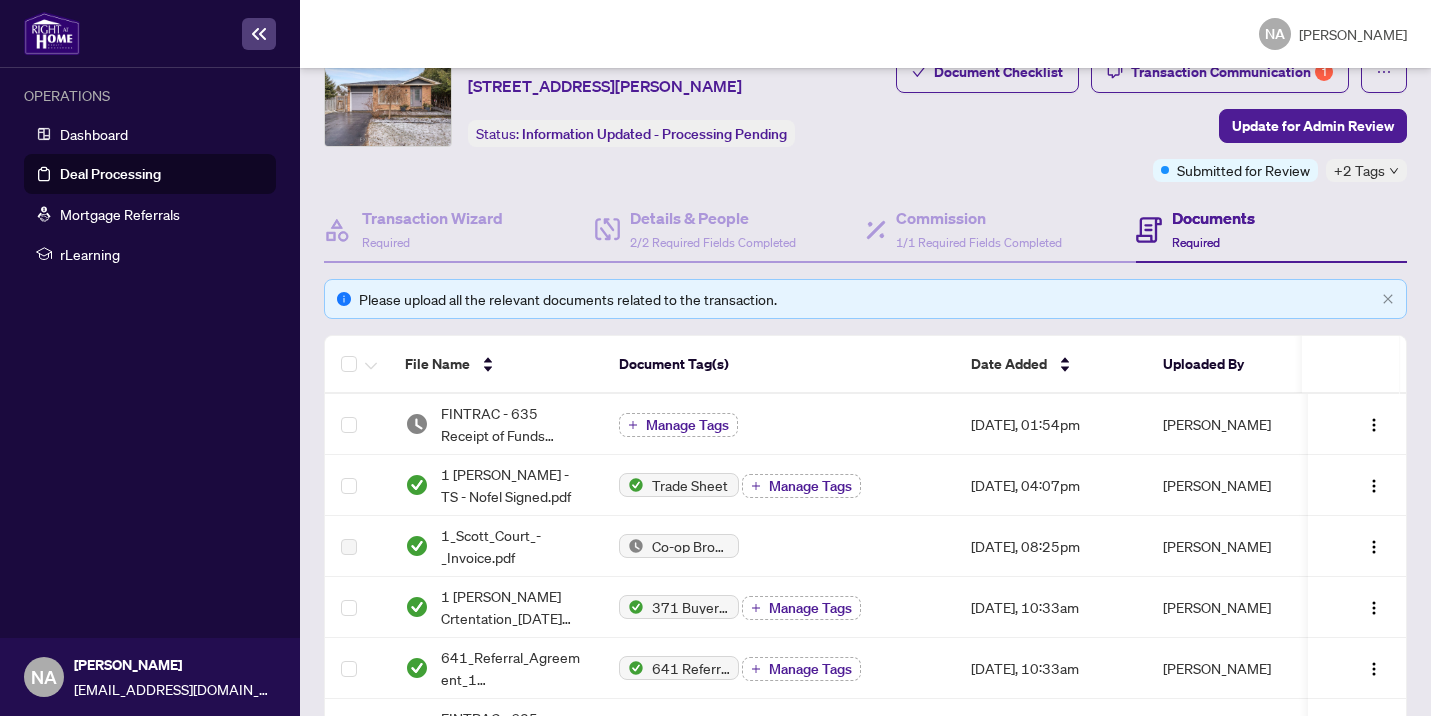 scroll, scrollTop: 0, scrollLeft: 0, axis: both 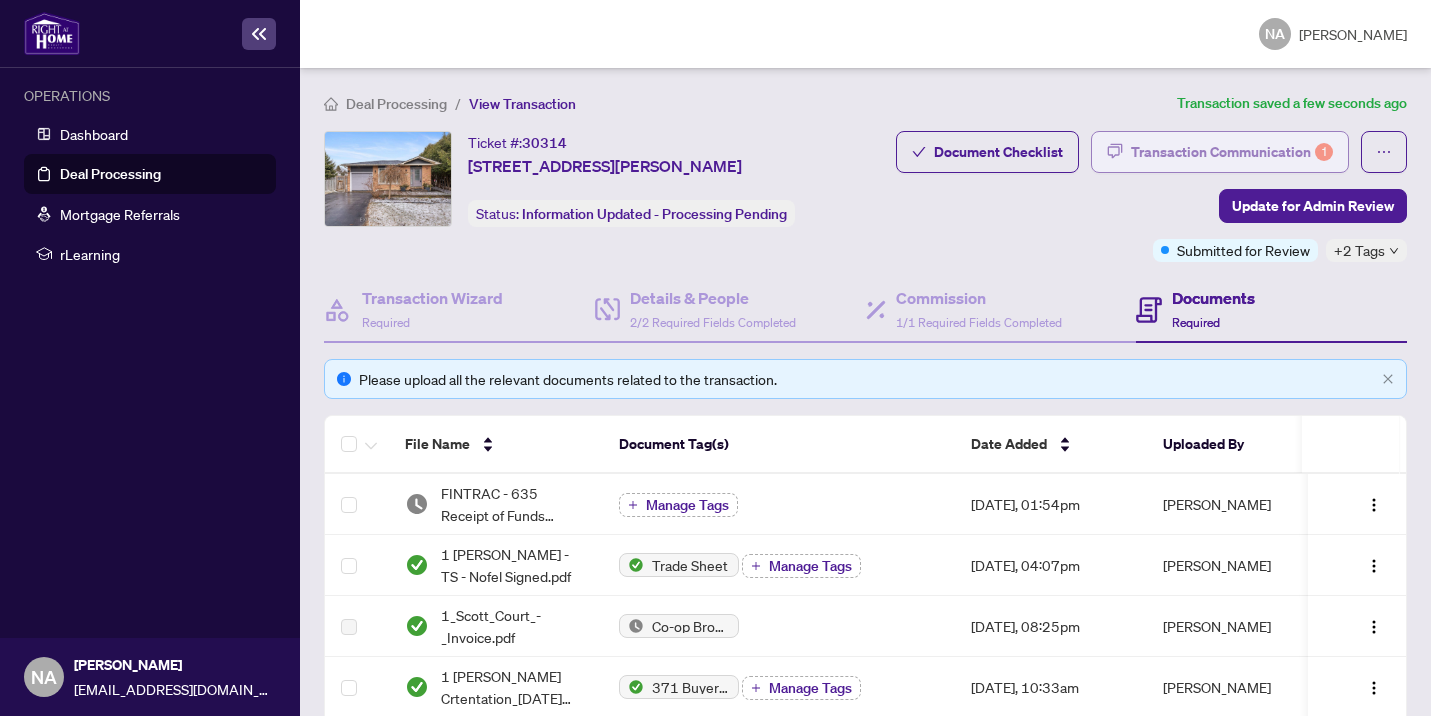 click on "Transaction Communication 1" at bounding box center (1232, 152) 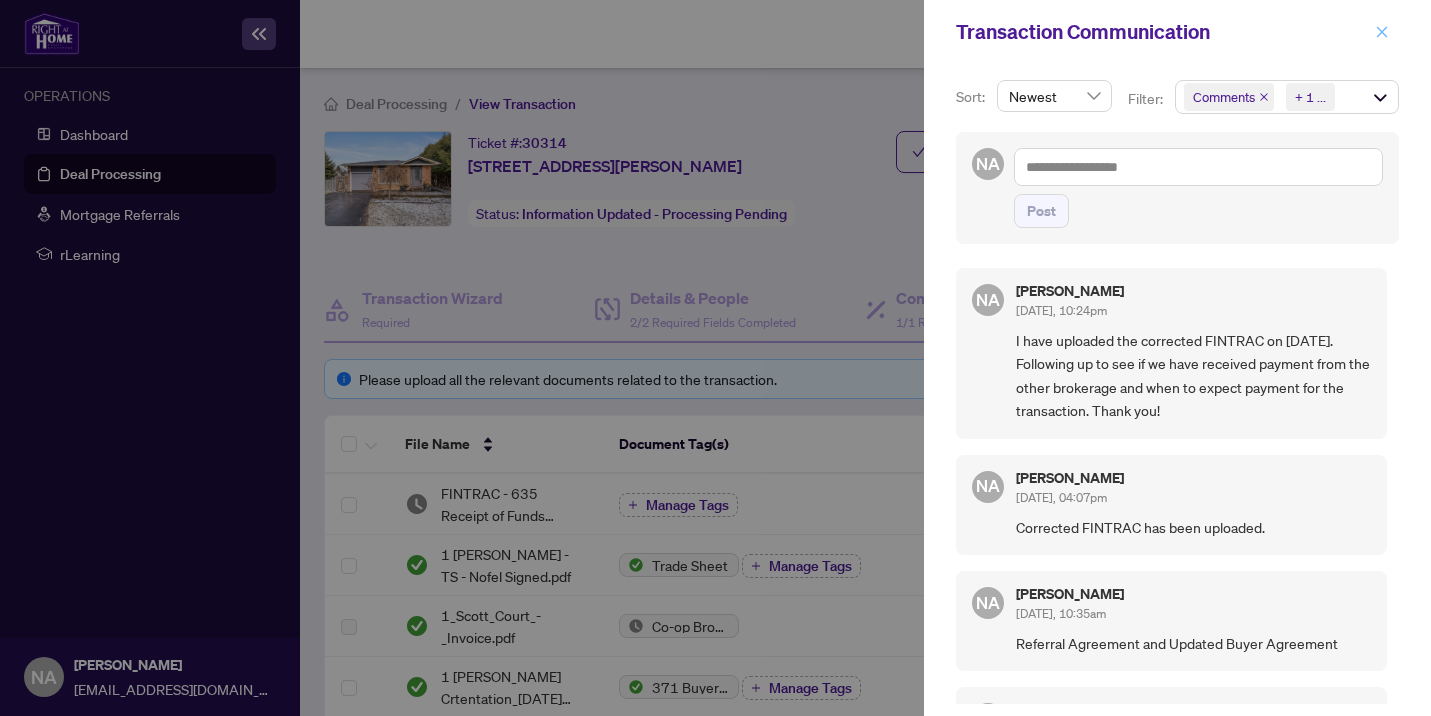click 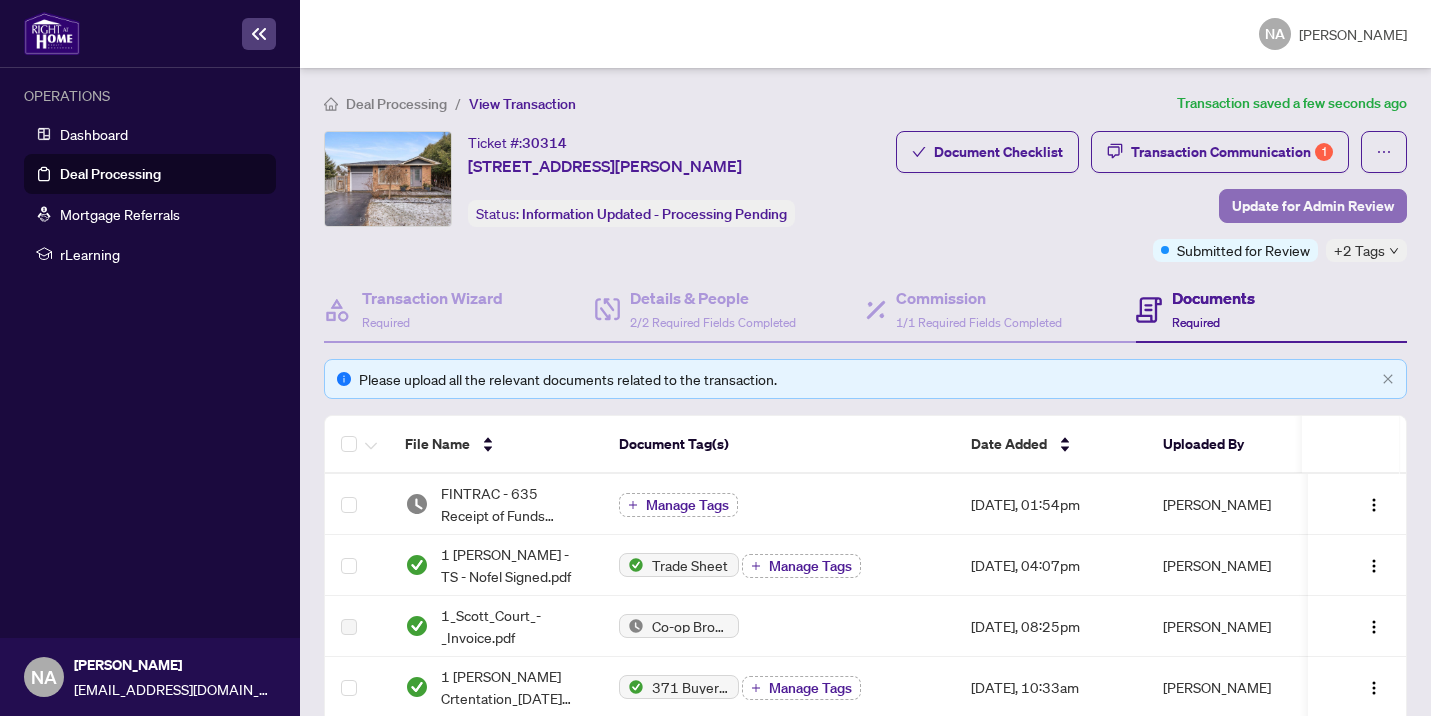 click on "Update for Admin Review" at bounding box center (1313, 206) 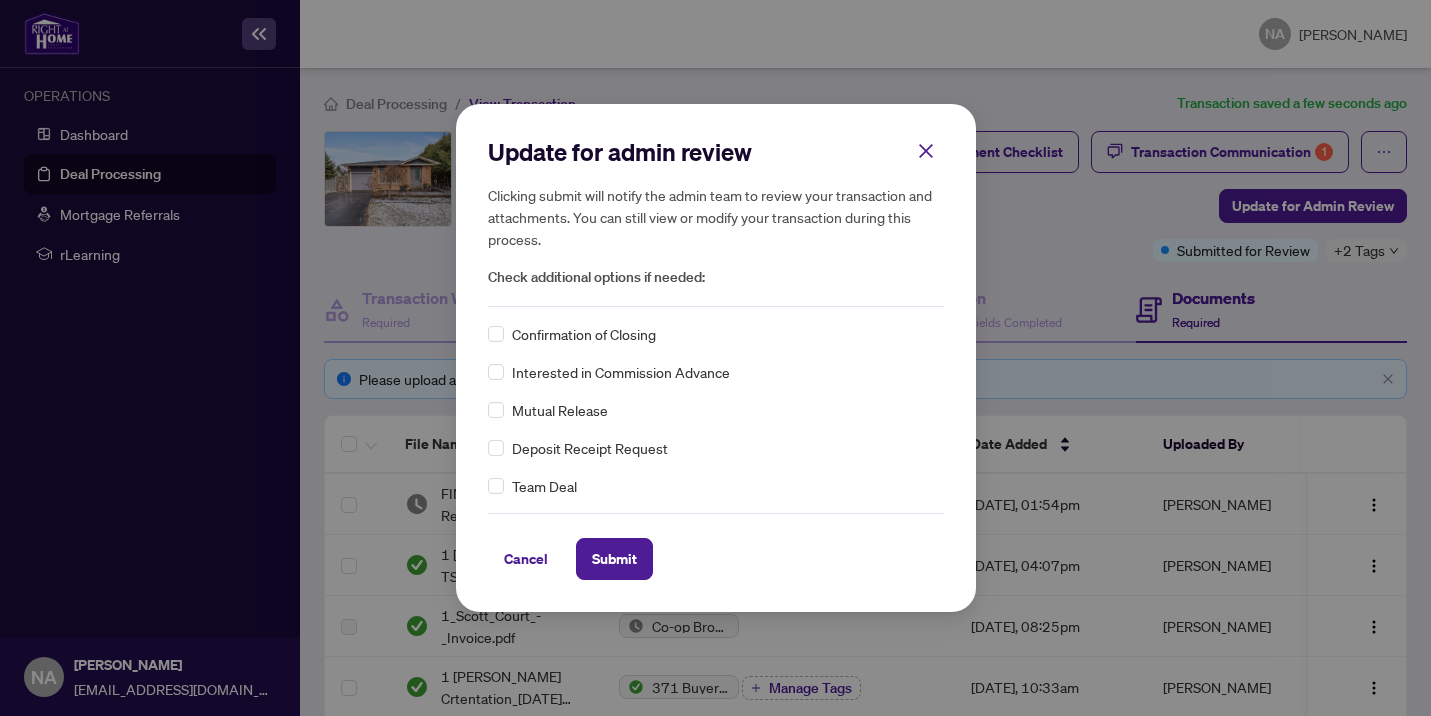 click on "Update for admin review Clicking submit will notify the admin team to review your transaction and attachments. You can still view or modify your transaction during this process.   Check additional options if needed: Confirmation of Closing Interested in Commission Advance Mutual Release Deposit Receipt Request Team Deal Cancel Submit Cancel OK" at bounding box center (716, 357) 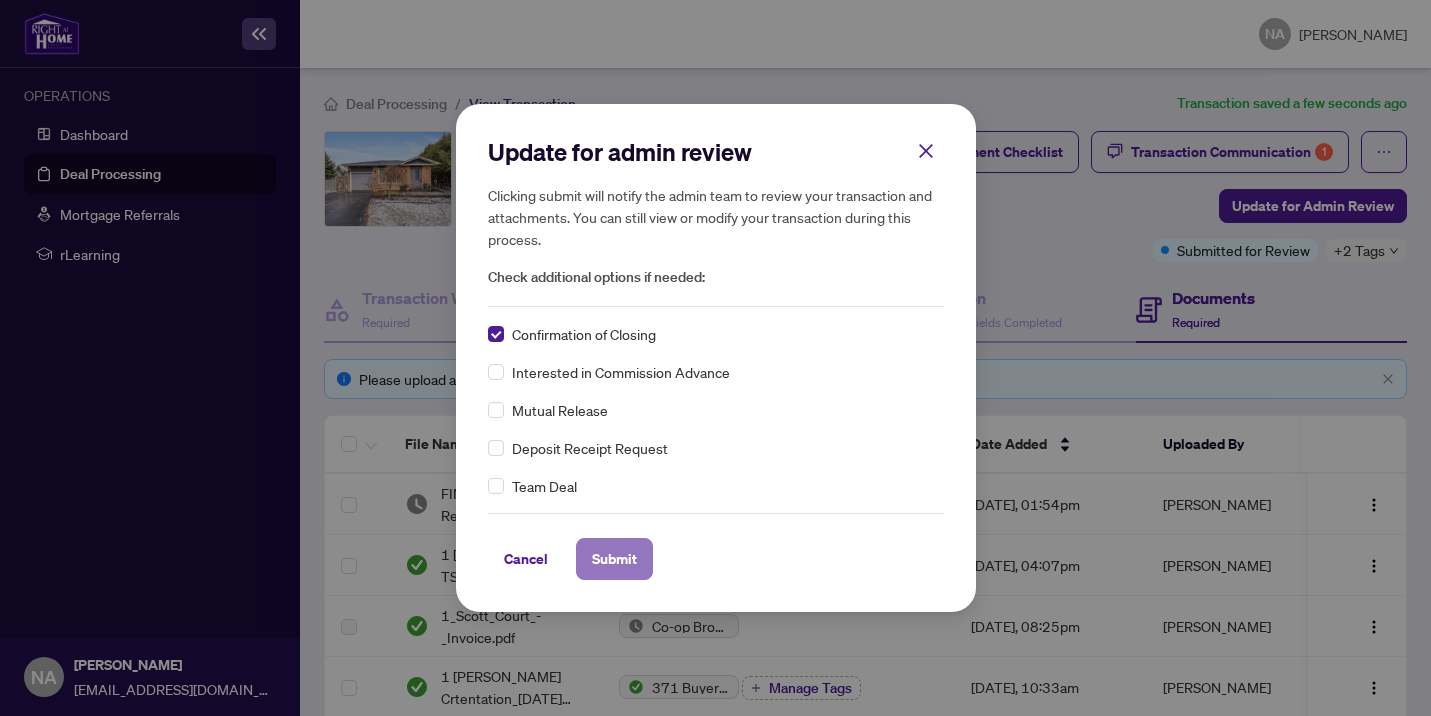 click on "Submit" at bounding box center (614, 559) 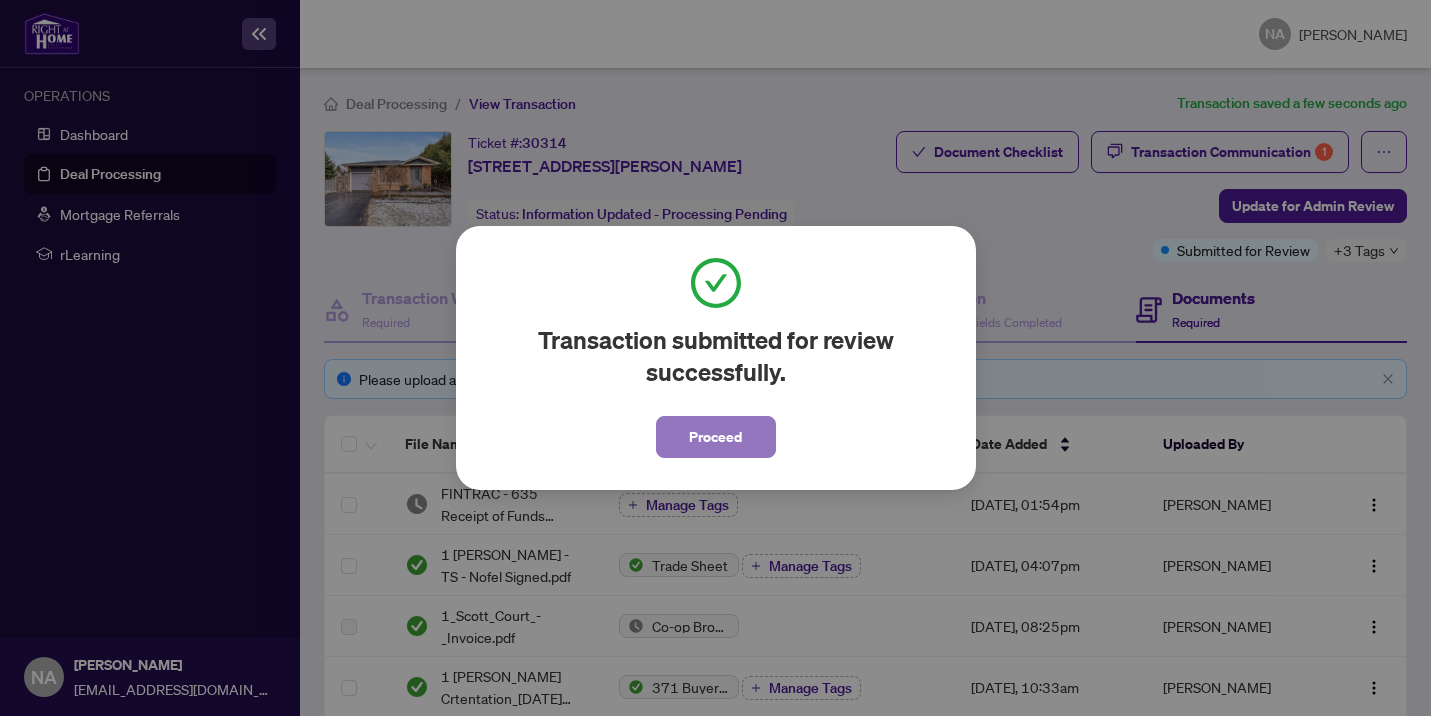 click on "Proceed" at bounding box center (715, 437) 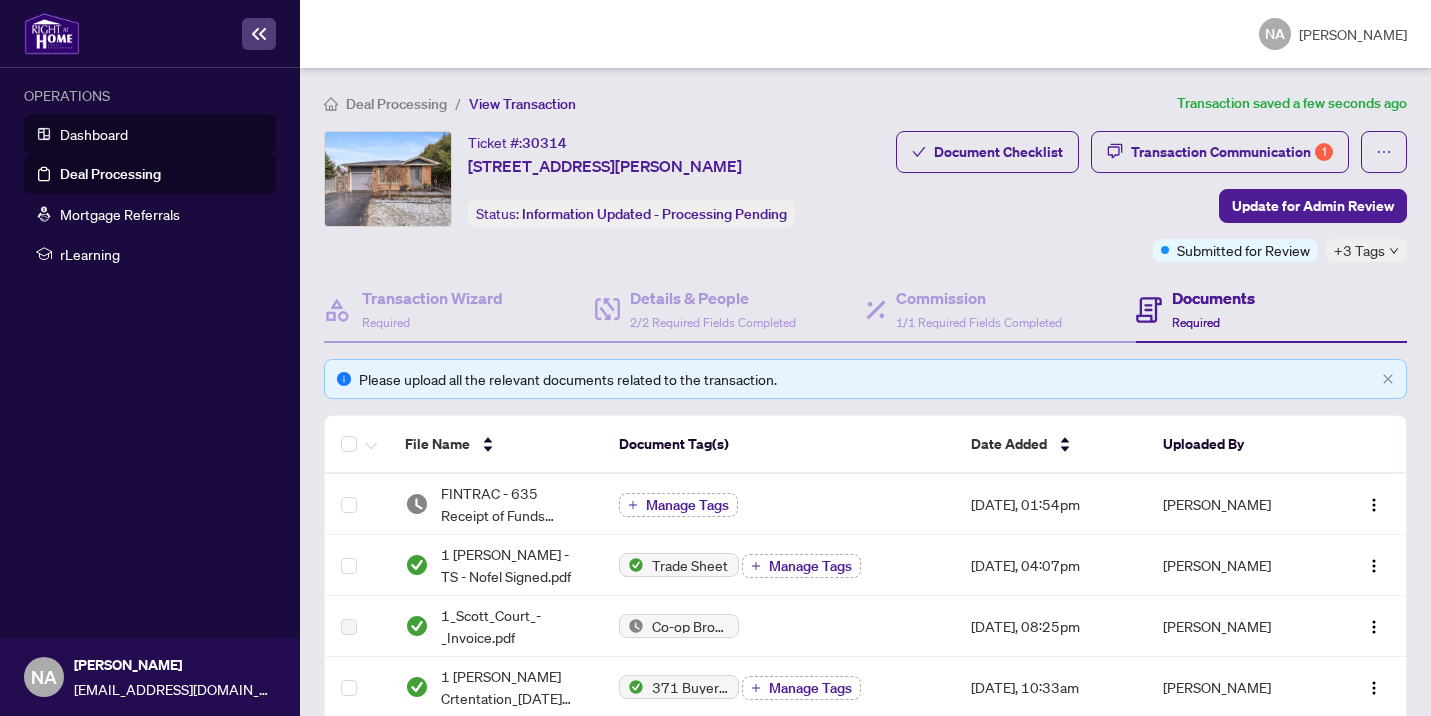 click on "Dashboard" at bounding box center [94, 134] 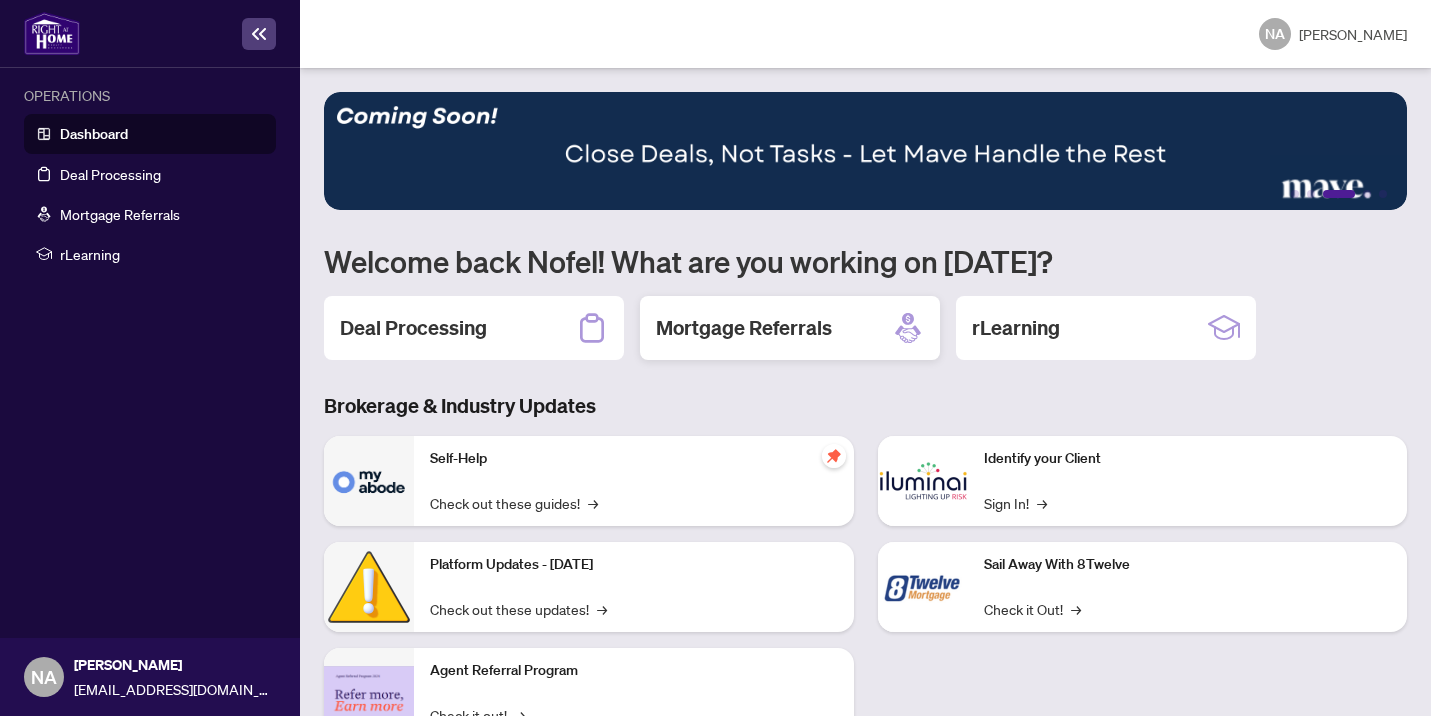 click on "Mortgage Referrals" at bounding box center [790, 328] 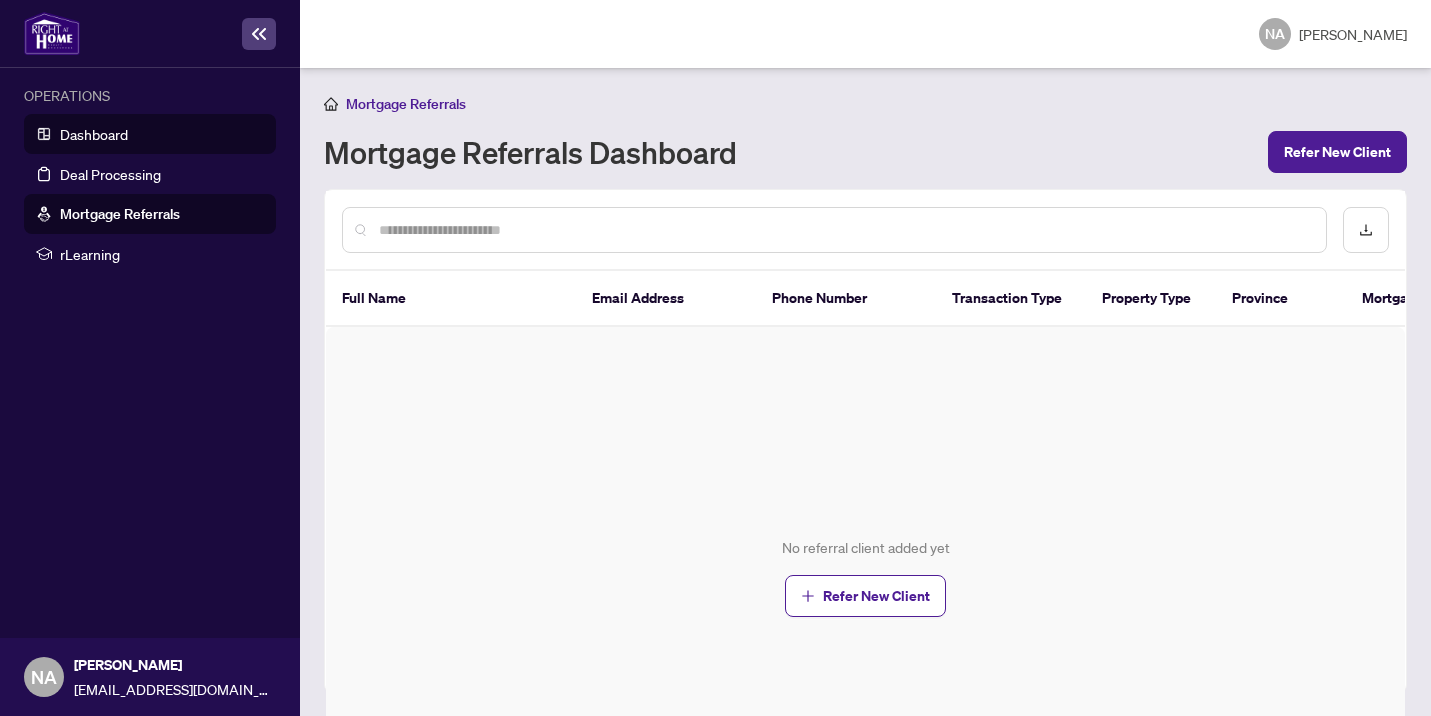 click on "Dashboard" at bounding box center [94, 134] 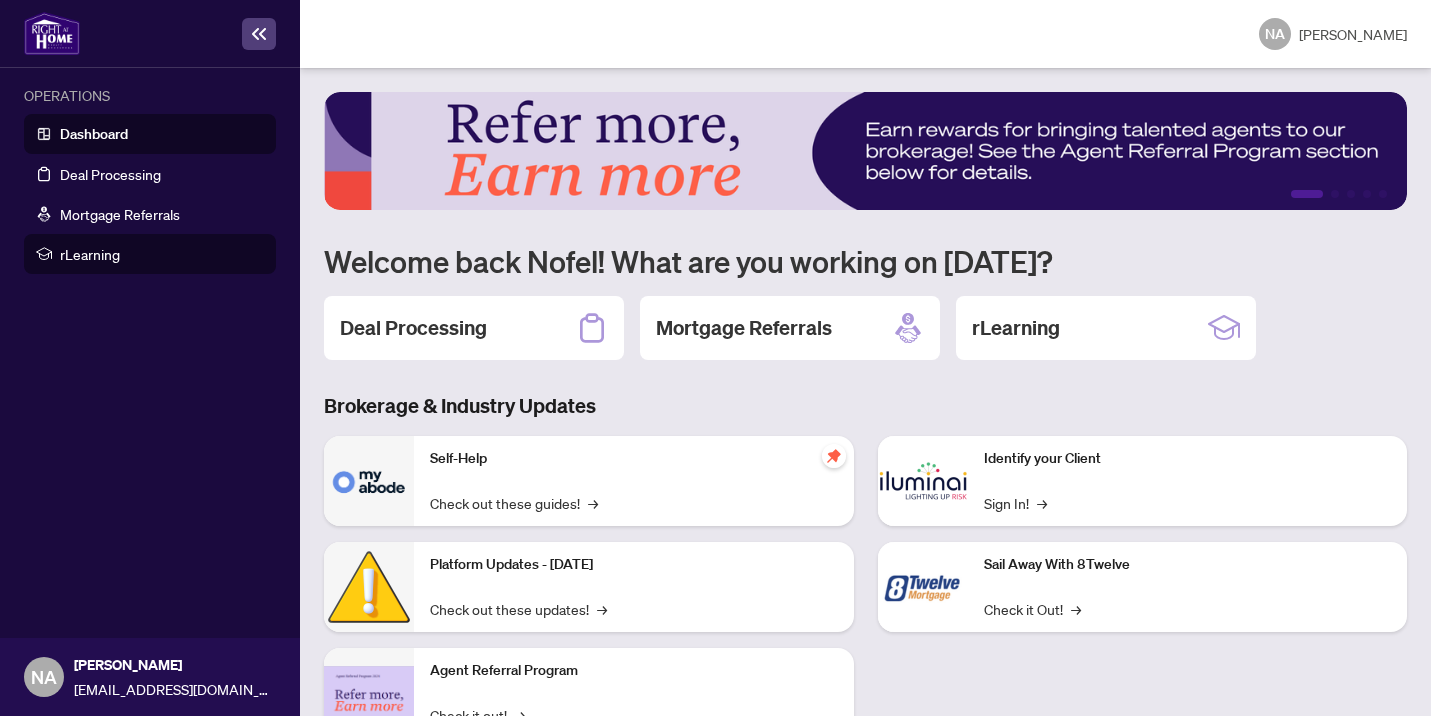 click on "rLearning" at bounding box center [162, 254] 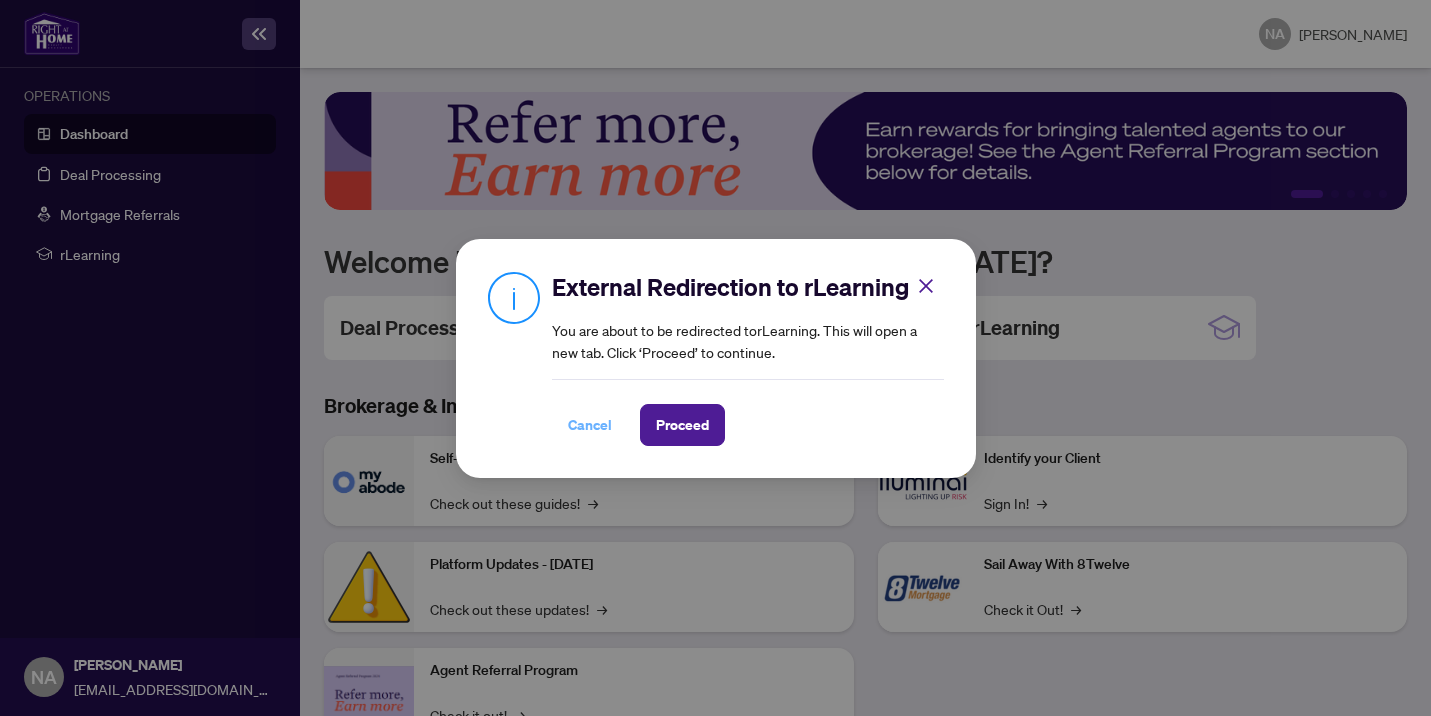 click on "Cancel" at bounding box center (590, 425) 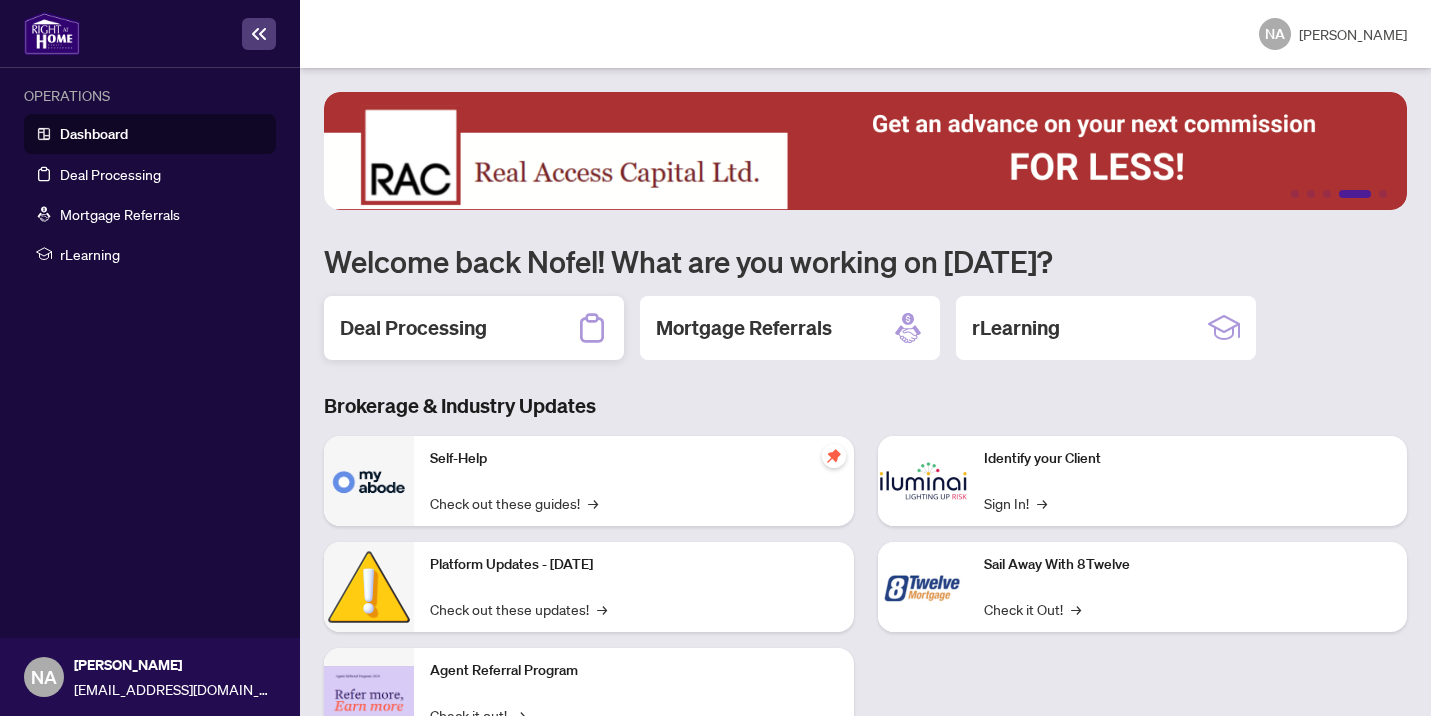 click on "Deal Processing" at bounding box center [413, 328] 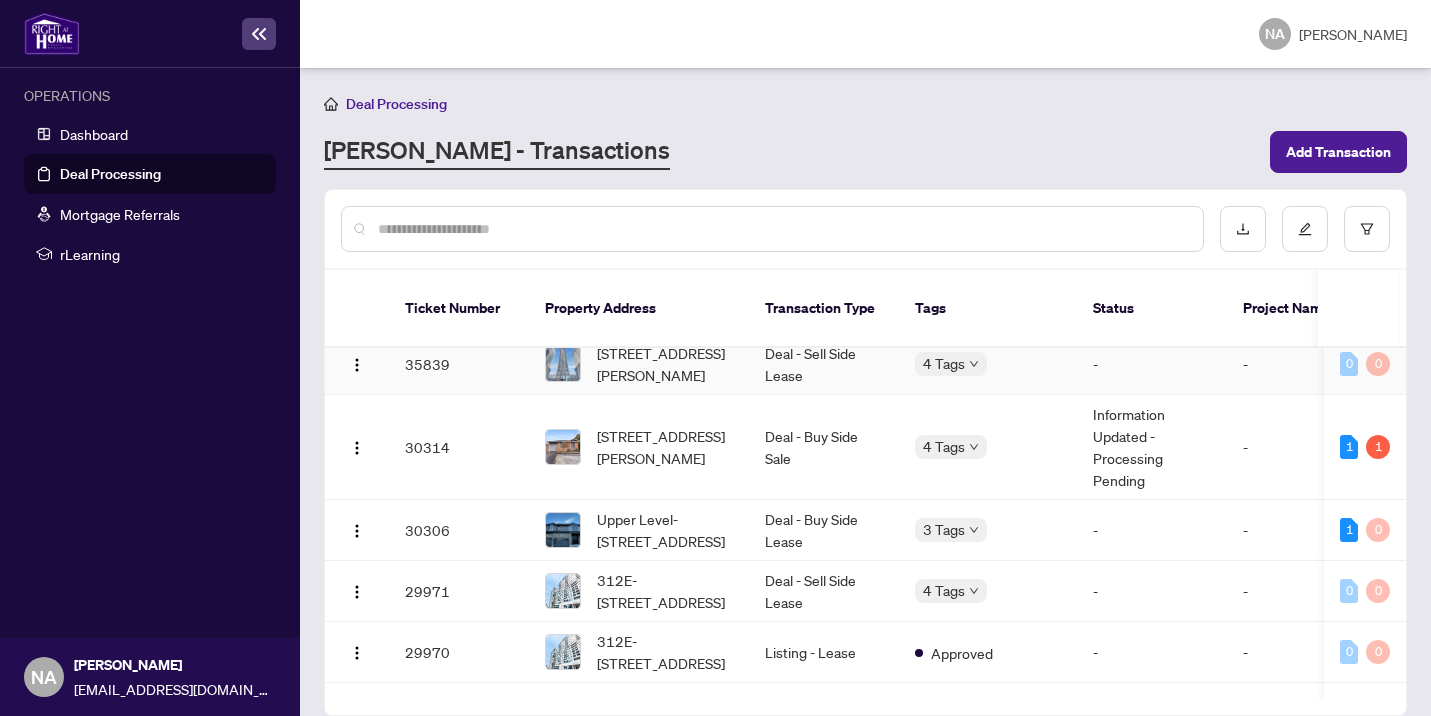 scroll, scrollTop: 999, scrollLeft: 0, axis: vertical 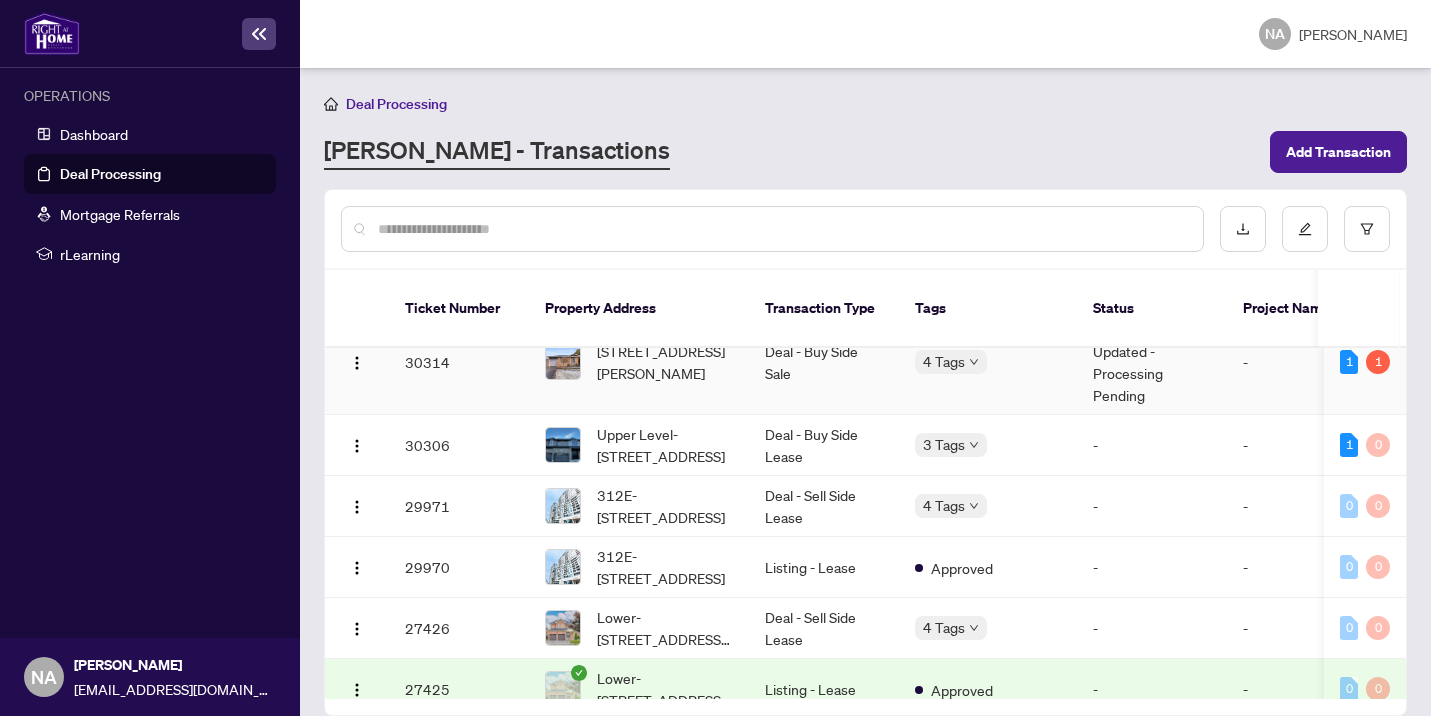 click on "Deal - Buy Side Sale" at bounding box center [824, 362] 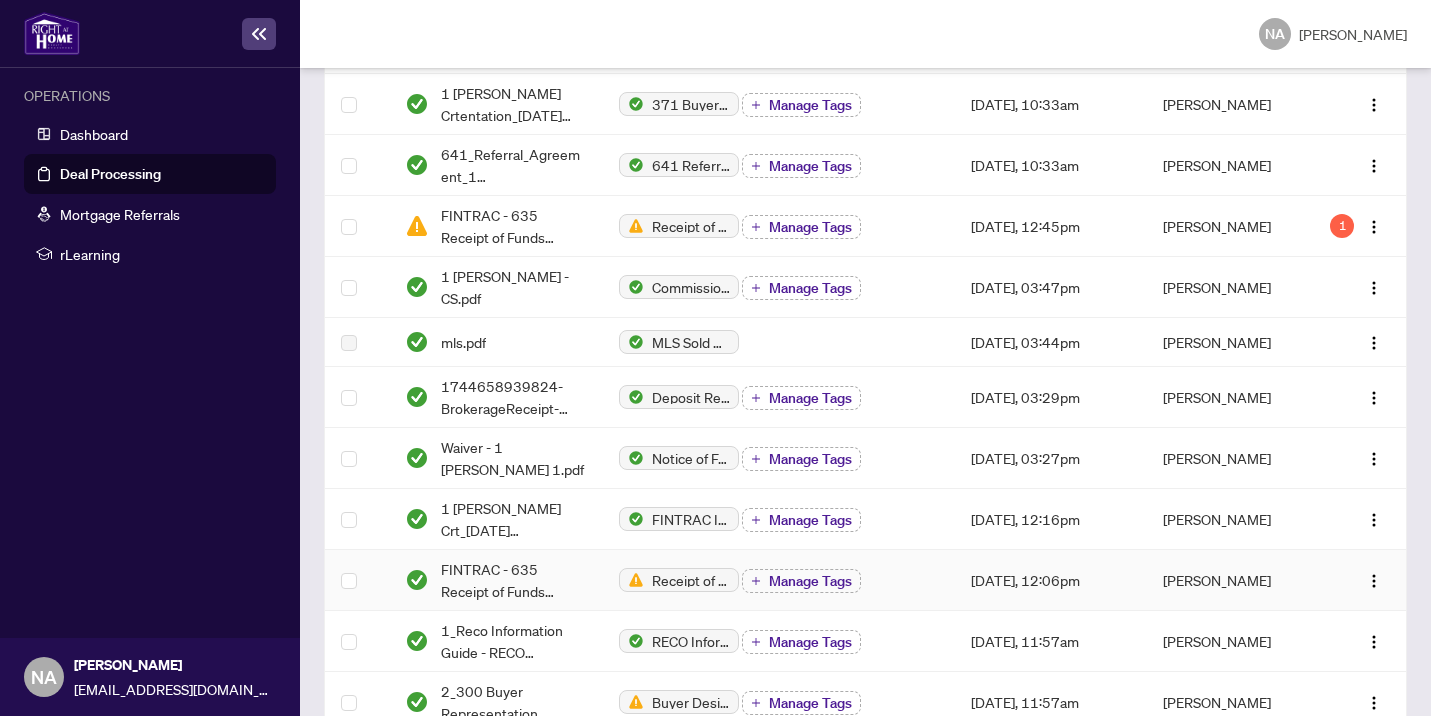 scroll, scrollTop: 572, scrollLeft: 0, axis: vertical 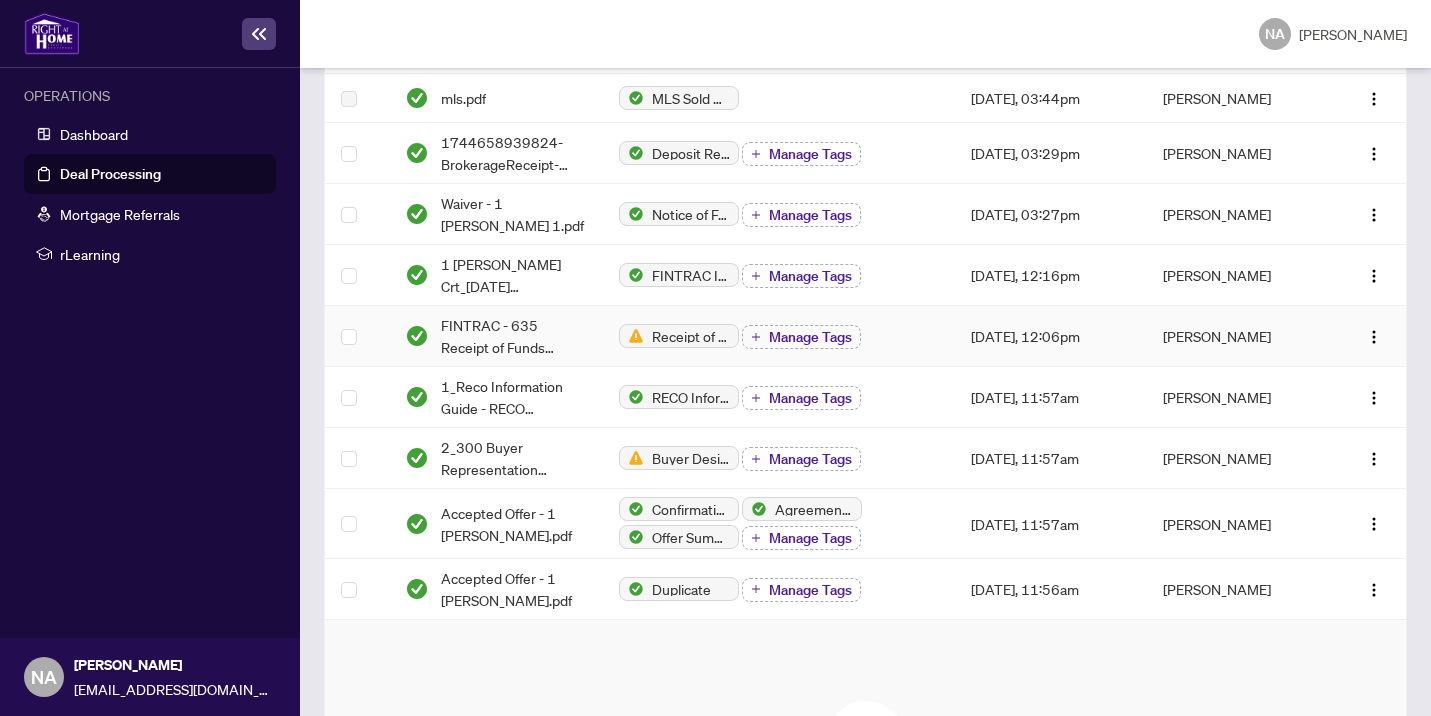 click on "Receipt of Funds Record Manage Tags" at bounding box center [779, 337] 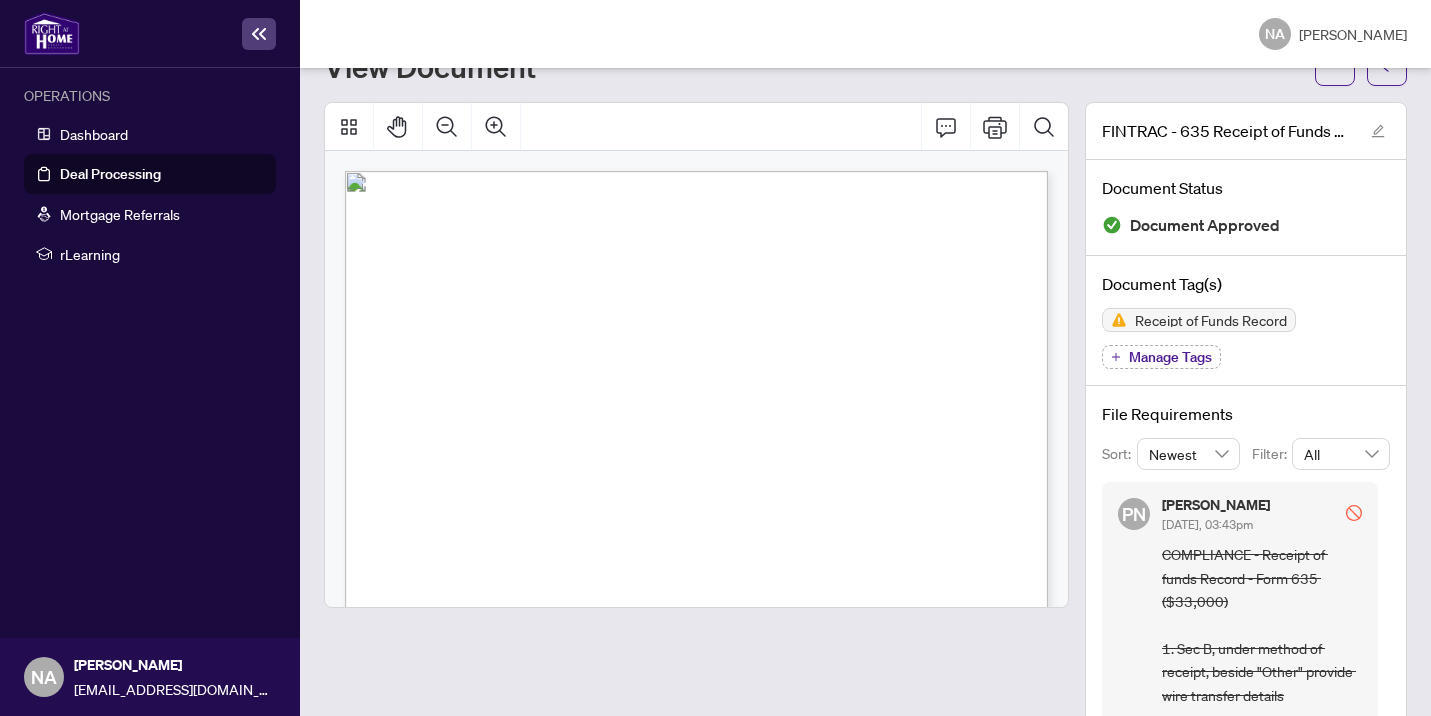 scroll, scrollTop: 140, scrollLeft: 0, axis: vertical 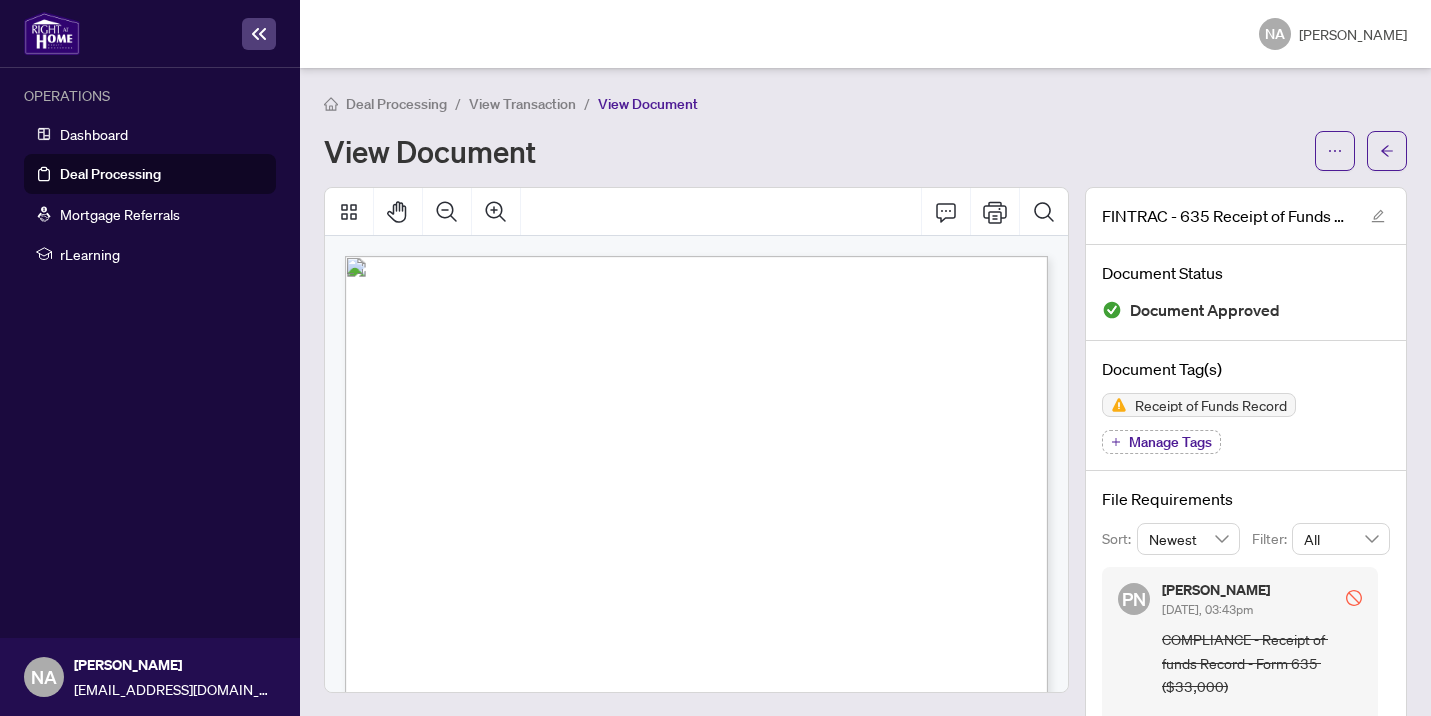 click on "Deal Processing" at bounding box center (110, 174) 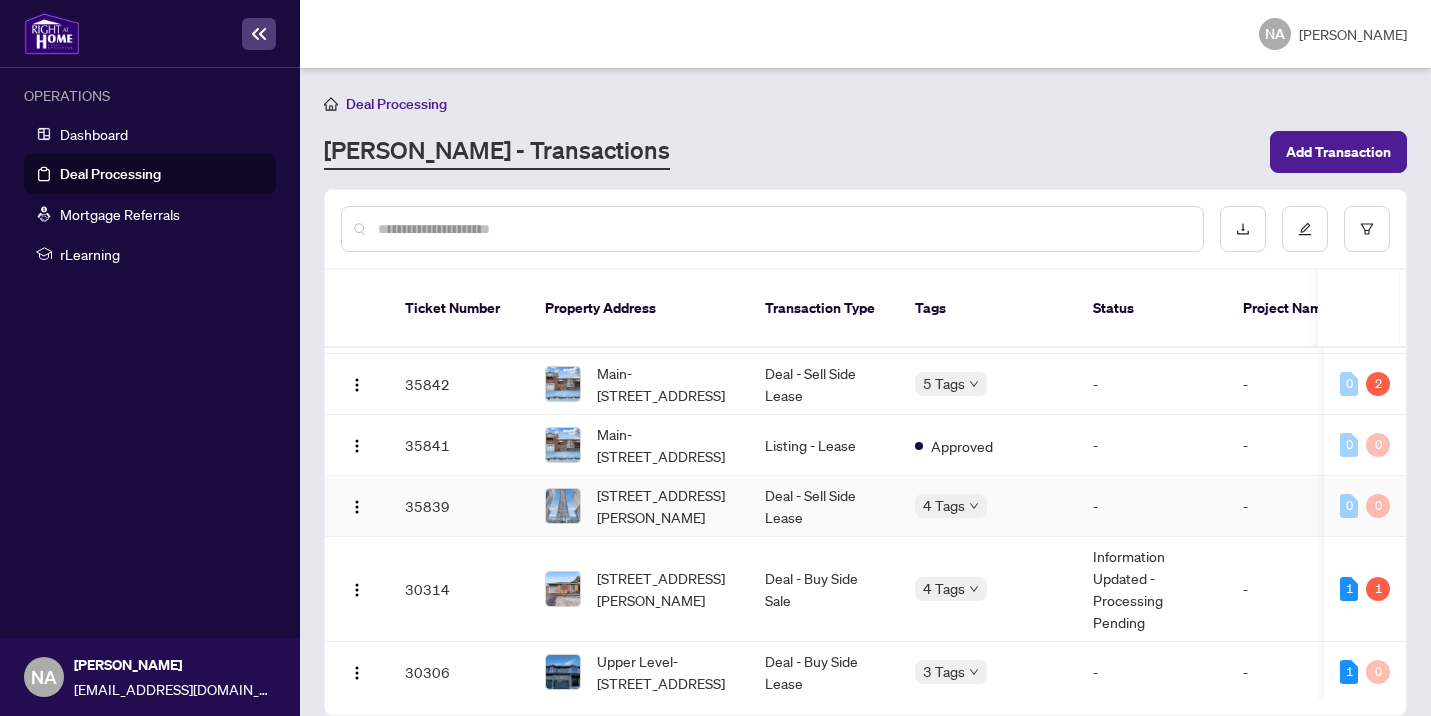 scroll, scrollTop: 798, scrollLeft: 0, axis: vertical 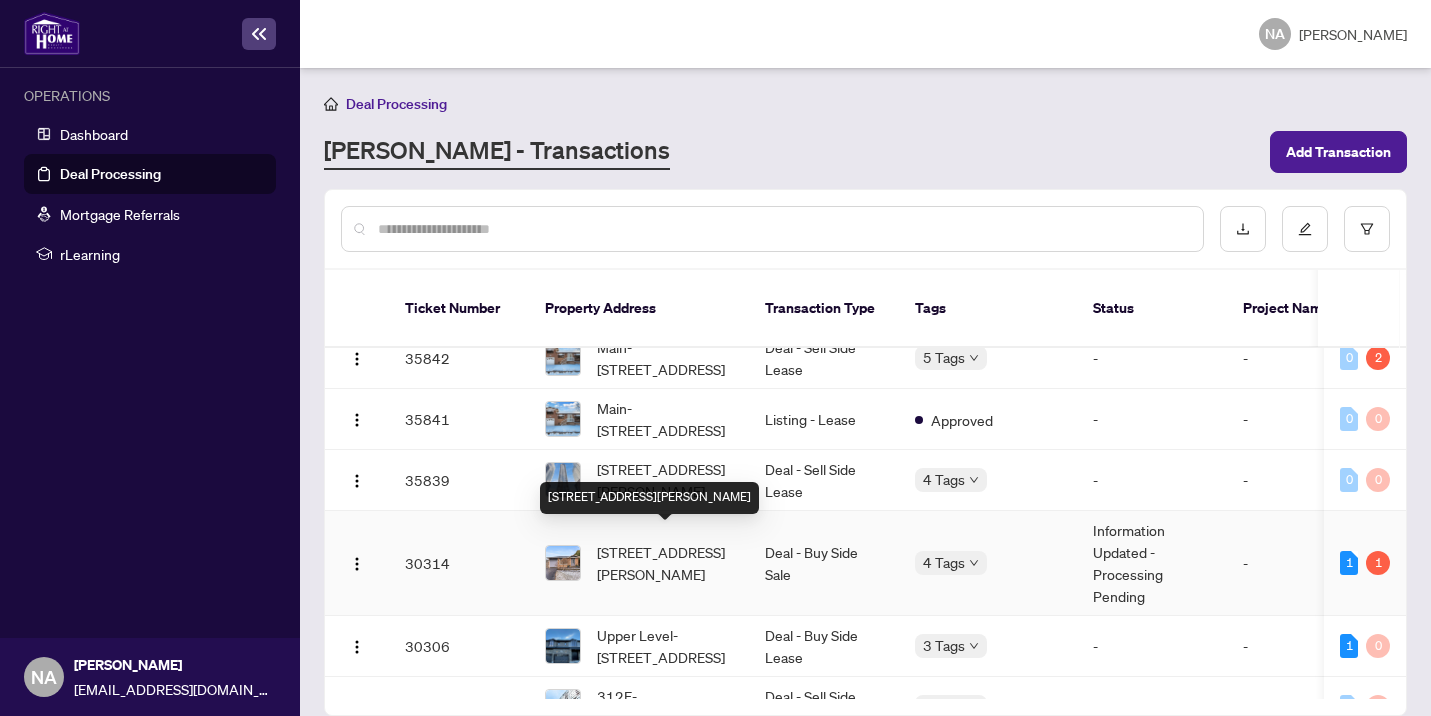 click on "[STREET_ADDRESS][PERSON_NAME]" at bounding box center [665, 563] 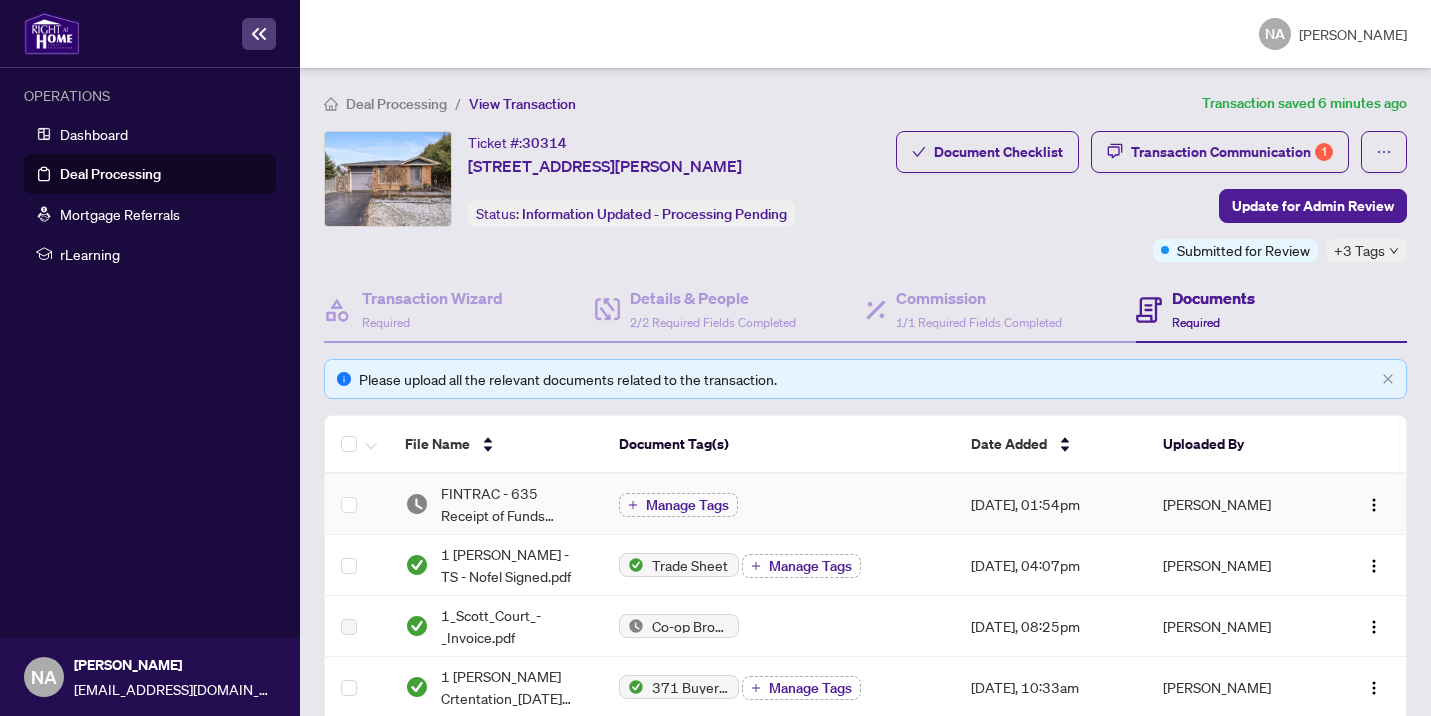 click on "Manage Tags" at bounding box center (779, 505) 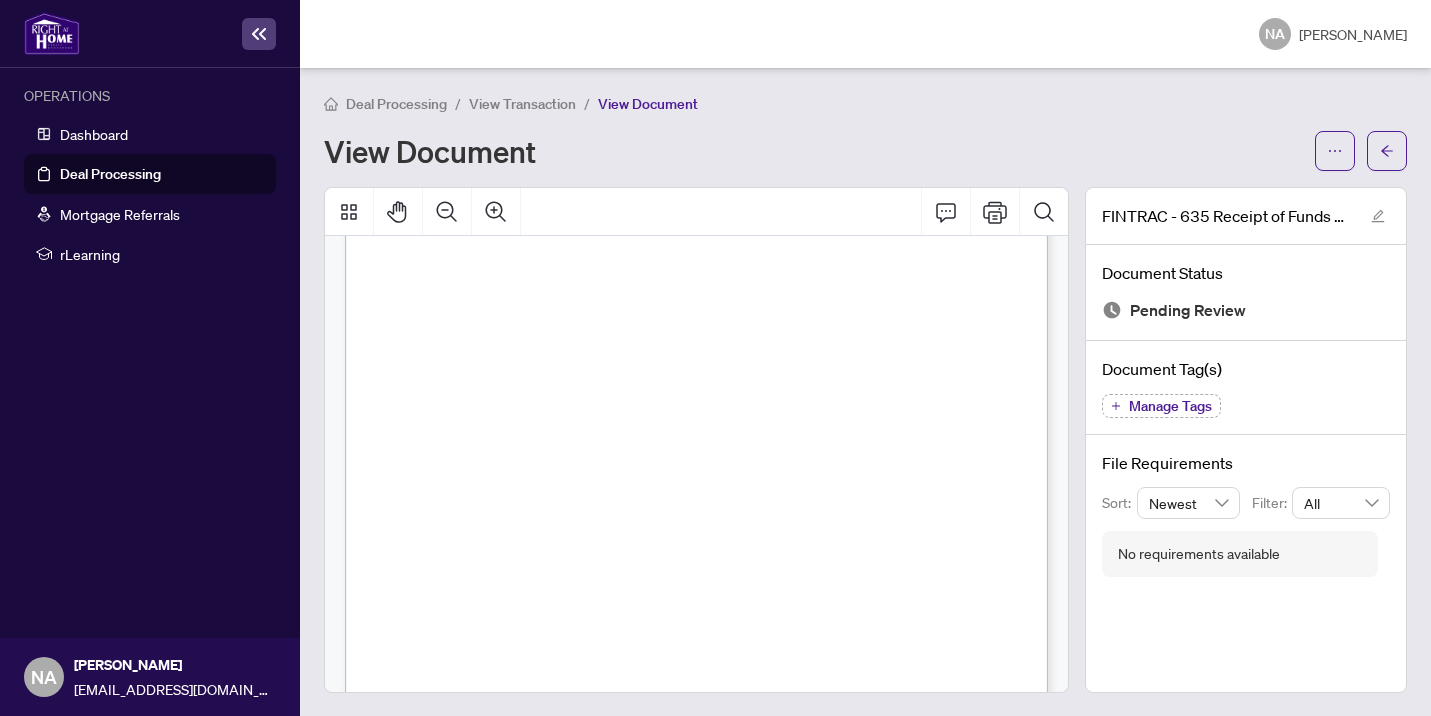 scroll, scrollTop: 0, scrollLeft: 0, axis: both 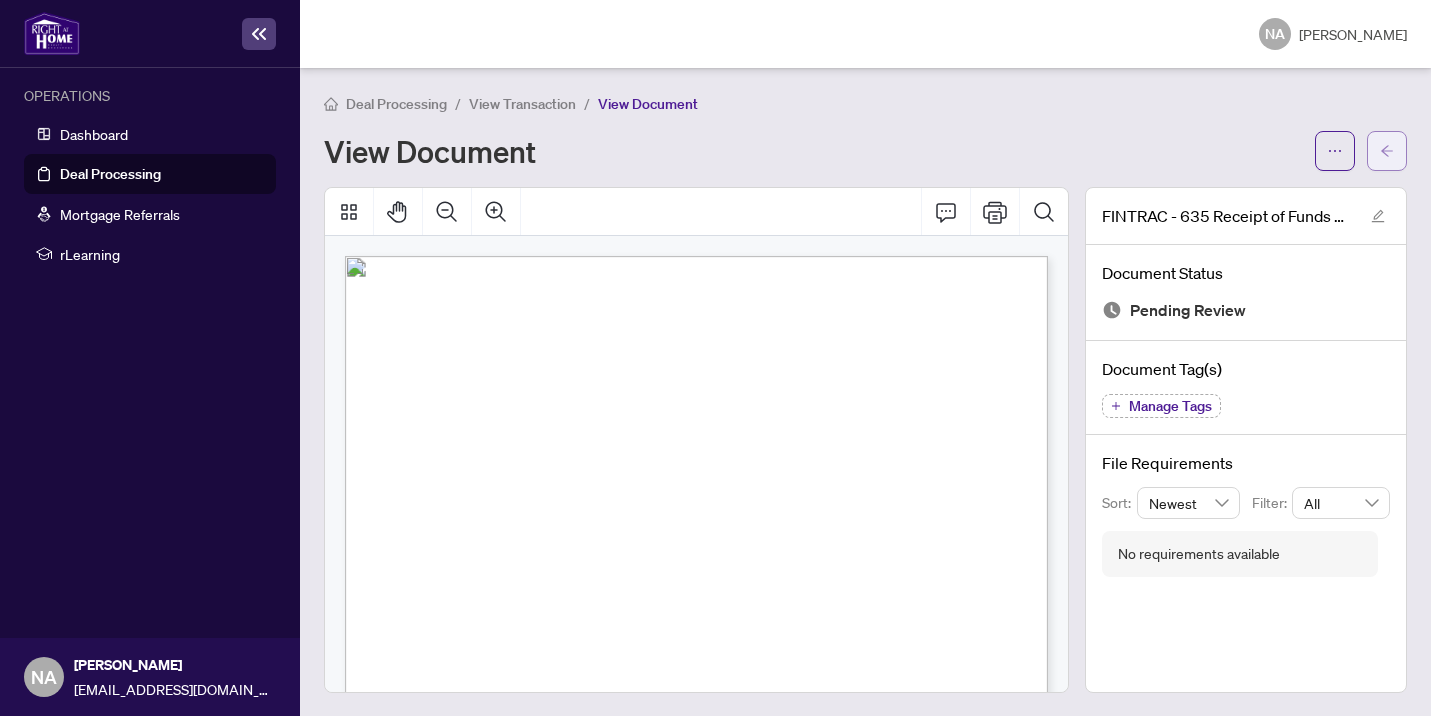 click 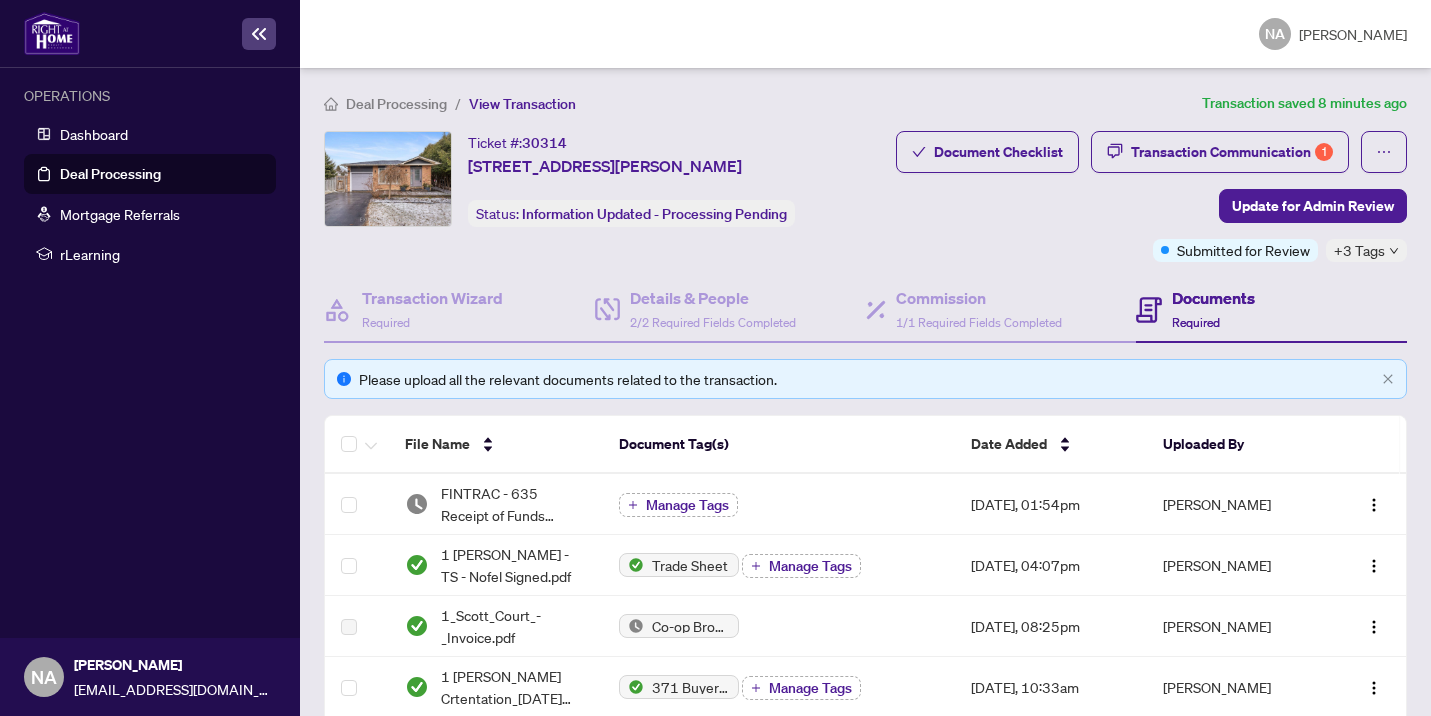 scroll, scrollTop: 32, scrollLeft: 0, axis: vertical 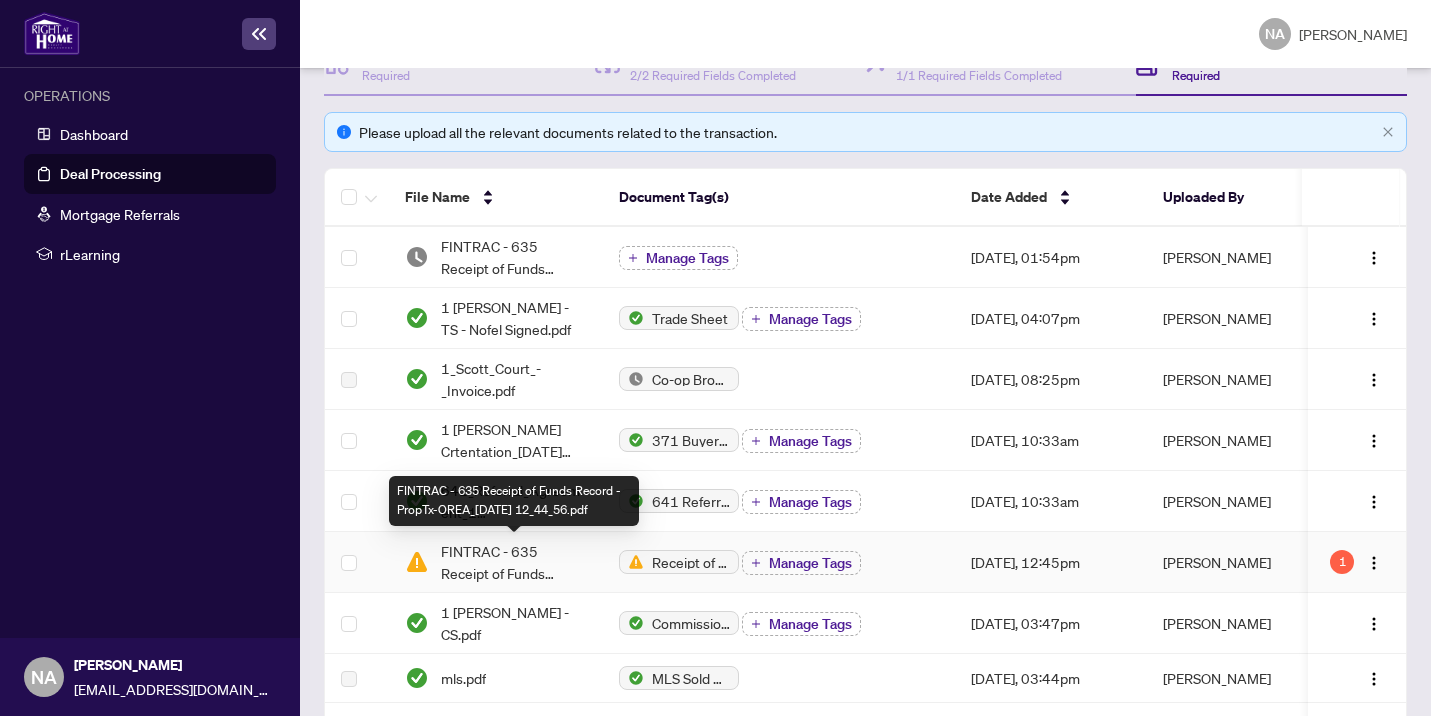 click on "FINTRAC - 635 Receipt of Funds Record - PropTx-OREA_[DATE] 12_44_56.pdf" at bounding box center [514, 562] 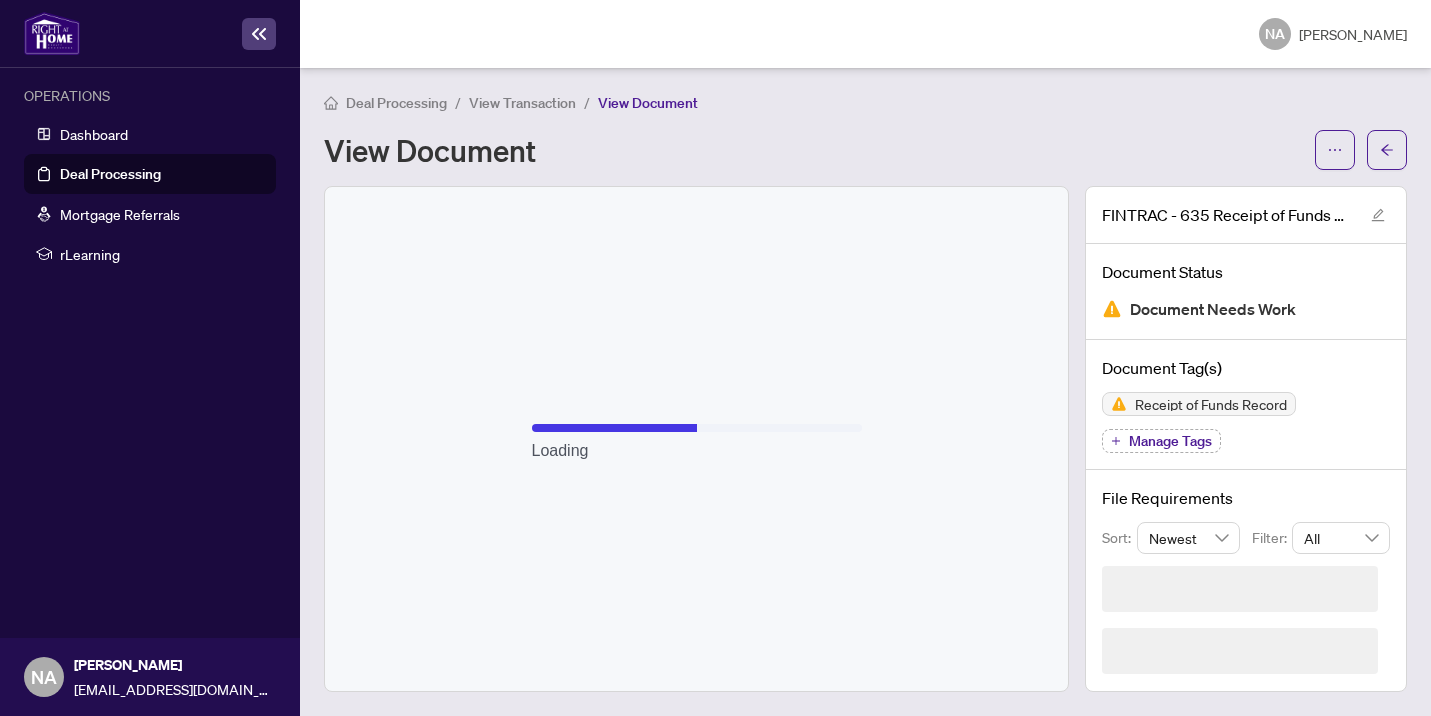 scroll, scrollTop: 0, scrollLeft: 0, axis: both 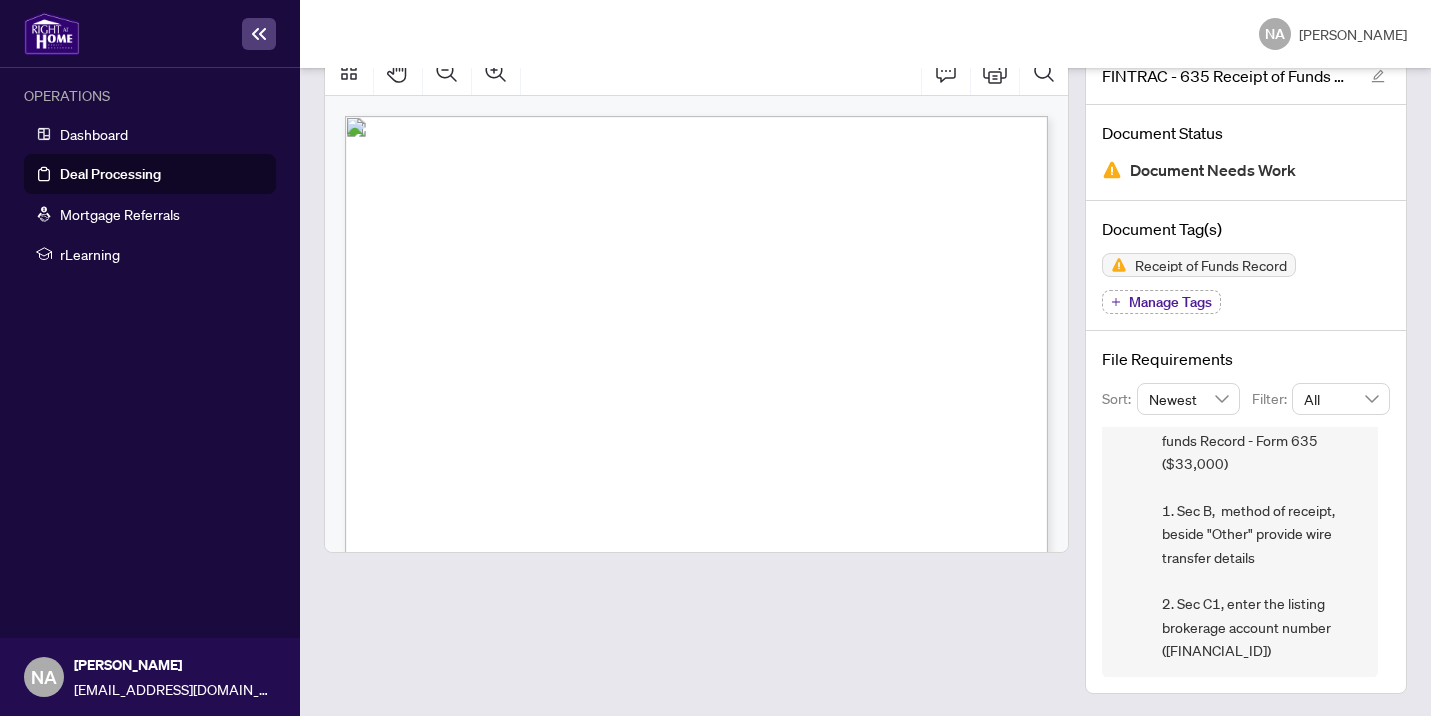 drag, startPoint x: 950, startPoint y: 482, endPoint x: 997, endPoint y: 486, distance: 47.169907 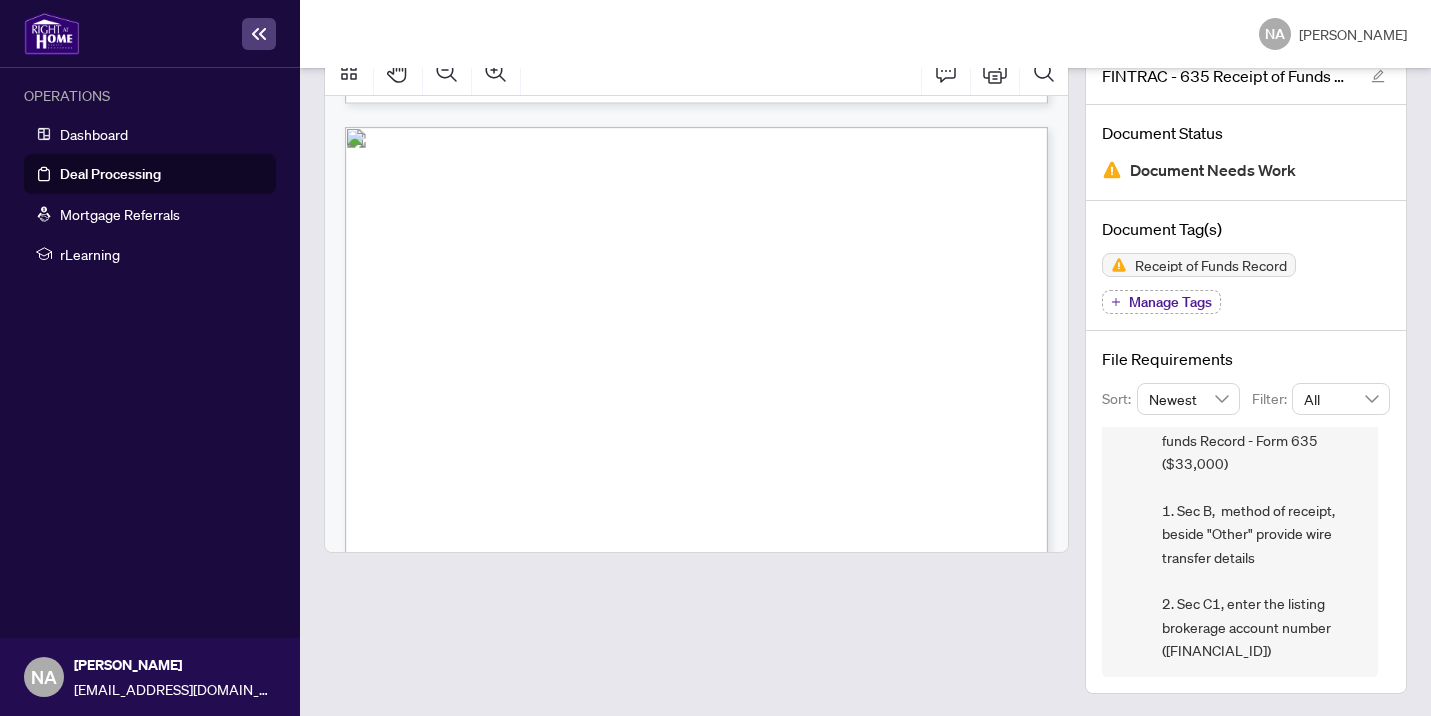scroll, scrollTop: 925, scrollLeft: 0, axis: vertical 